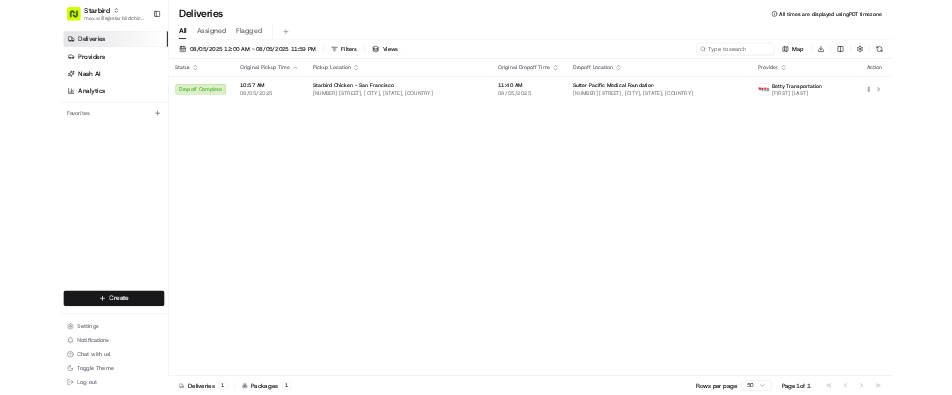 scroll, scrollTop: 0, scrollLeft: 0, axis: both 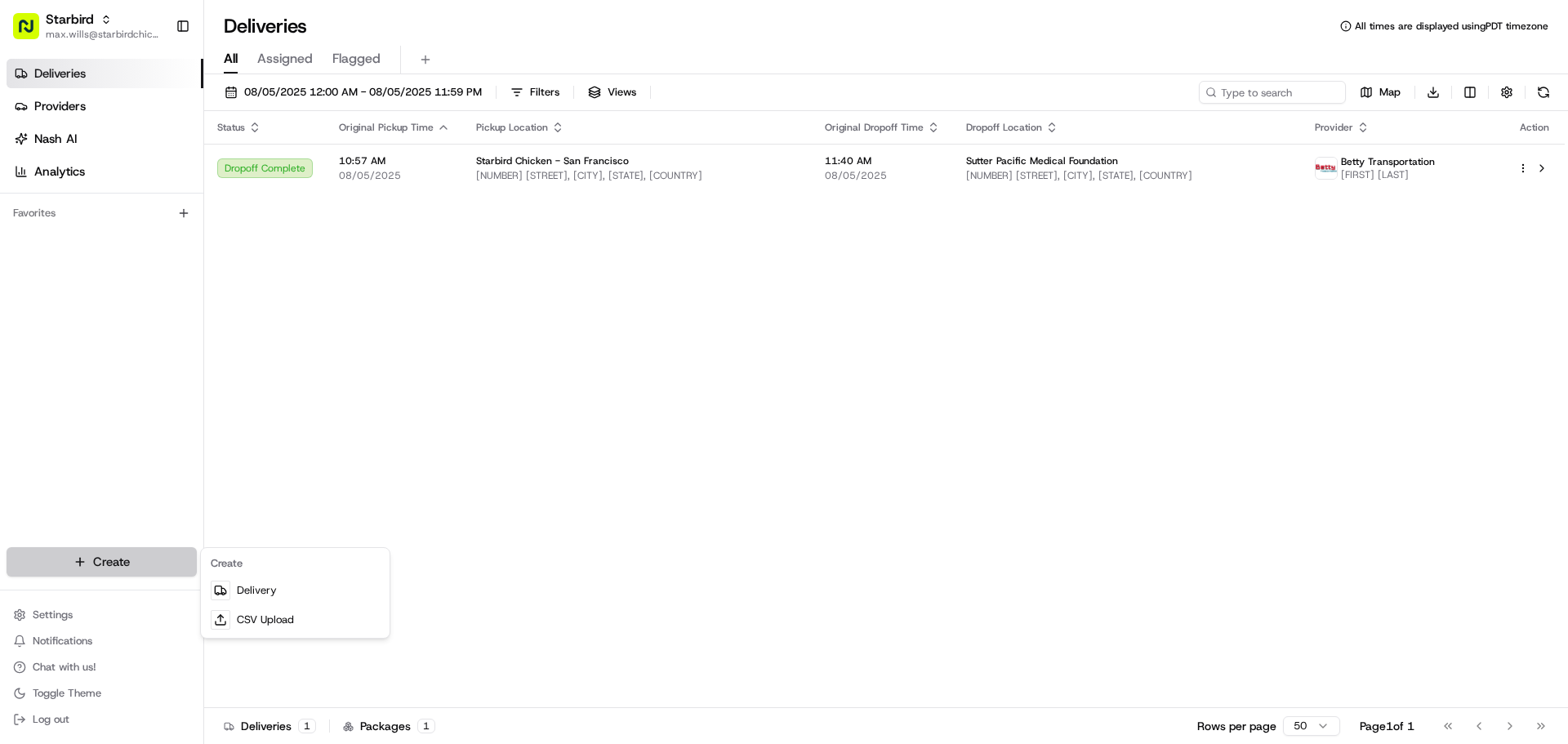click on "Starbird max.wills@starbirdchicken.com Toggle Sidebar Deliveries Providers Nash AI Analytics Favorites Main Menu Members & Organization Organization Users Roles Preferences Customization Tracking Orchestration Automations Dispatch Strategy Locations Pickup Locations Dropoff Locations Billing Billing Refund Requests Integrations Notification Triggers Webhooks API Keys Request Logs Create Settings Notifications Chat with us! Toggle Theme Log out Deliveries All times are displayed using PDT timezone All Assigned Flagged 08/05/2025 12:00 AM - 08/05/2025 11:59 PM Filters Views Map Download Status Original Pickup Time Pickup Location Original Dropoff Time Dropoff Location Provider Action Dropoff Complete 10:57 AM [DATE] [TIME] Starbird Chicken - San Francisco [NUMBER] [STREET], [CITY], [STATE], [COUNTRY] 11:40 AM [DATE] [TIME] Sutter Pacific Medical Foundation [NUMBER] [STREET], [CITY], [STATE], [COUNTRY] Betty Transportation FANYONG ZHANG Deliveries 1 Packages 1 Rows per page 50 Page 1 of 1" at bounding box center (784, 372) 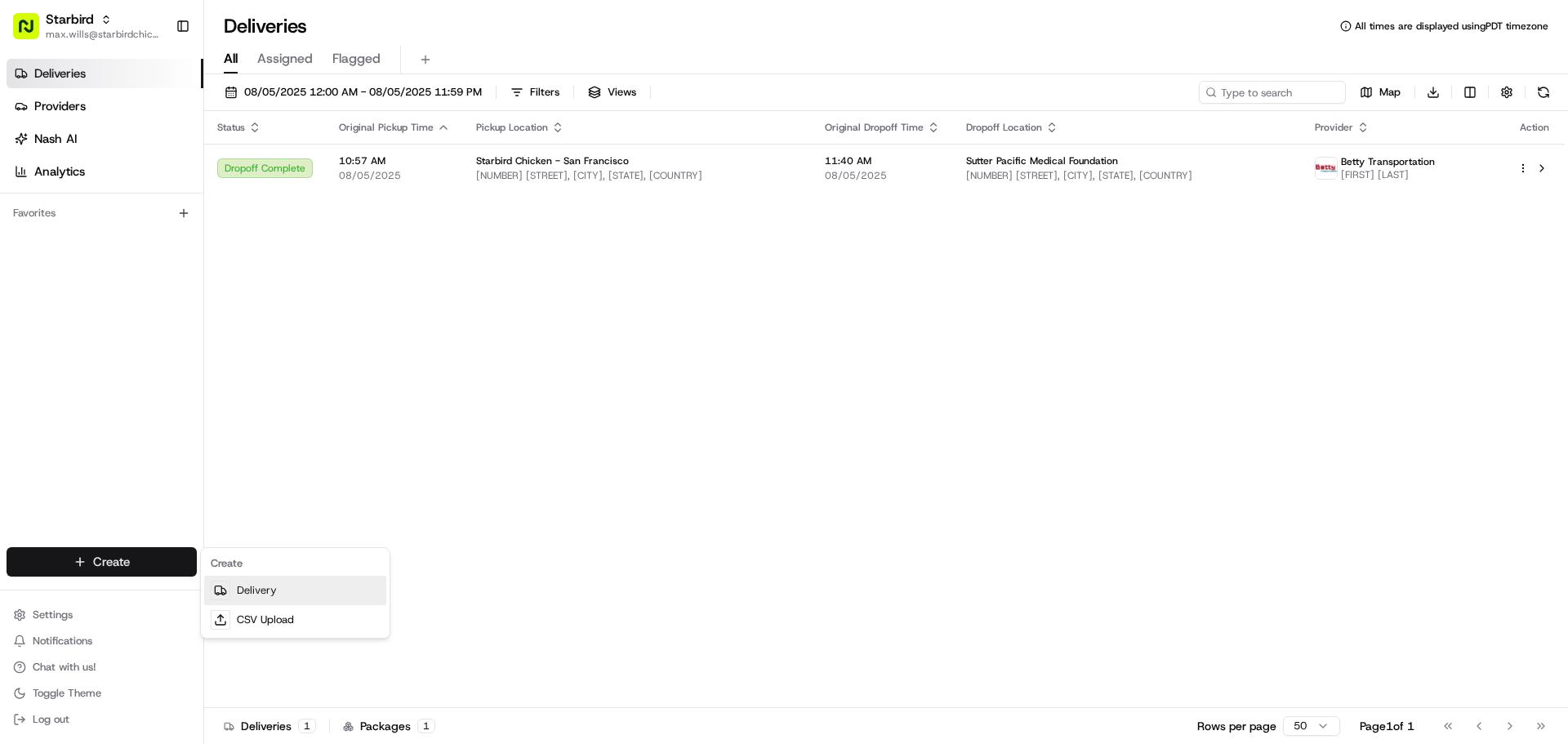 click on "Delivery" at bounding box center [295, 590] 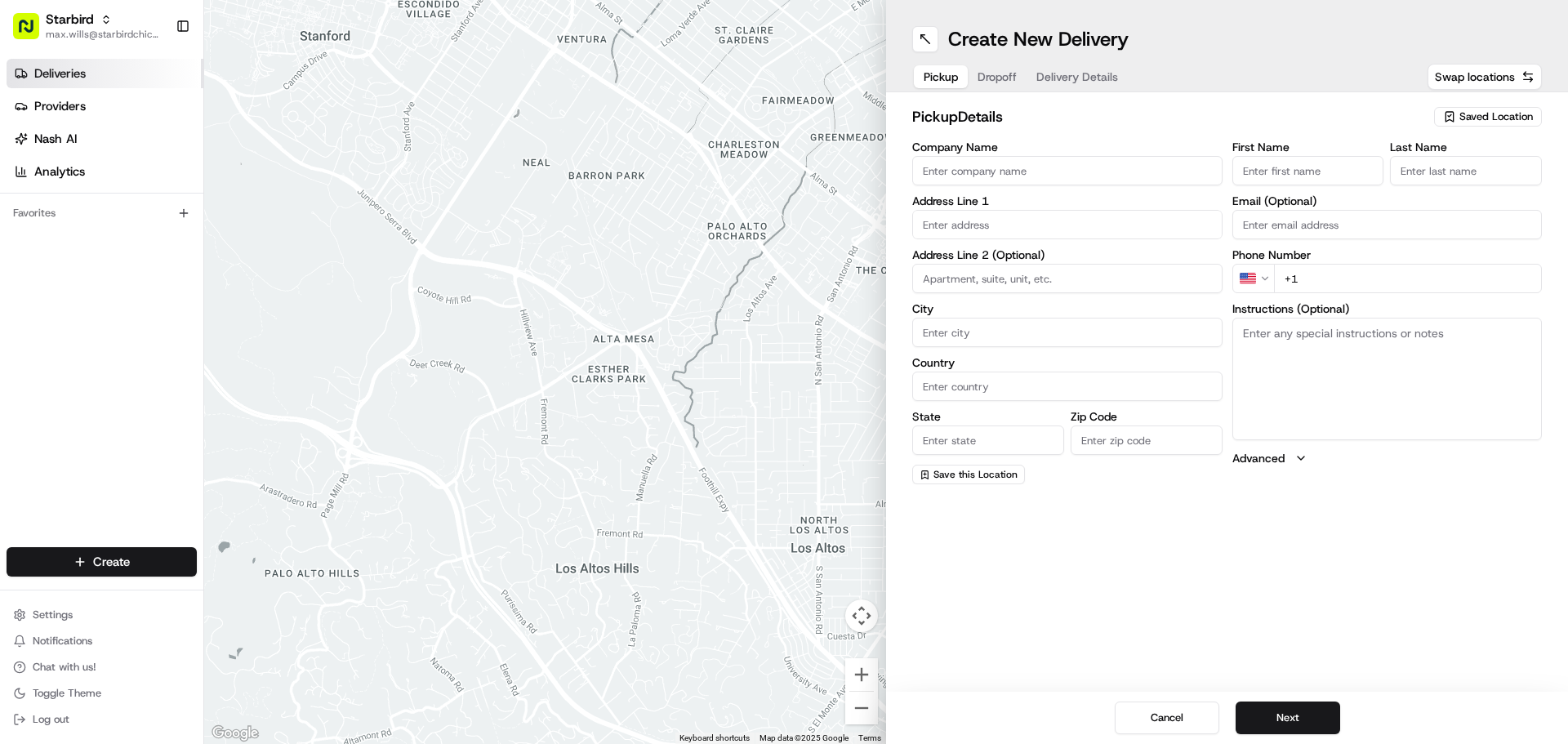 click on "Deliveries" at bounding box center [105, 74] 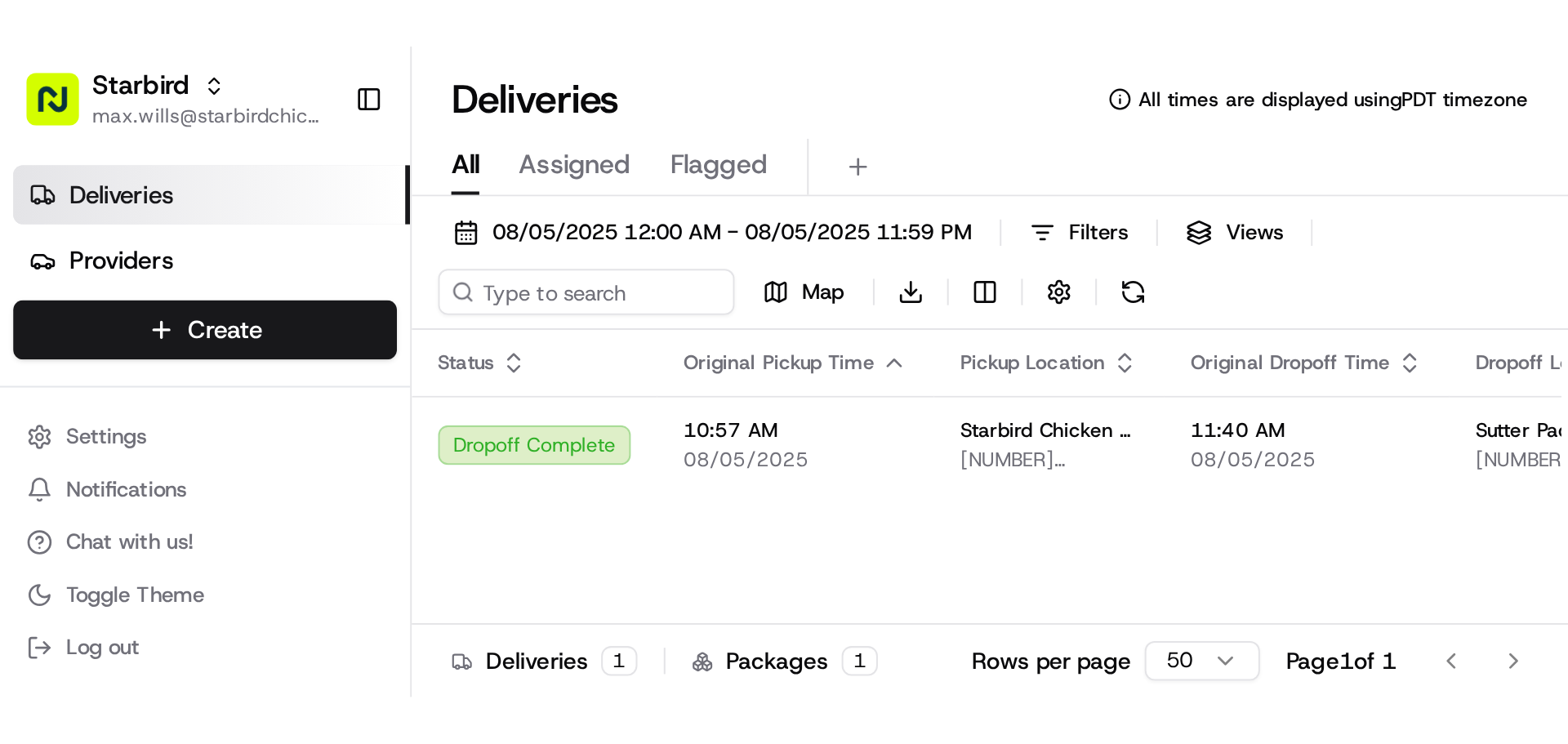 scroll, scrollTop: 0, scrollLeft: 0, axis: both 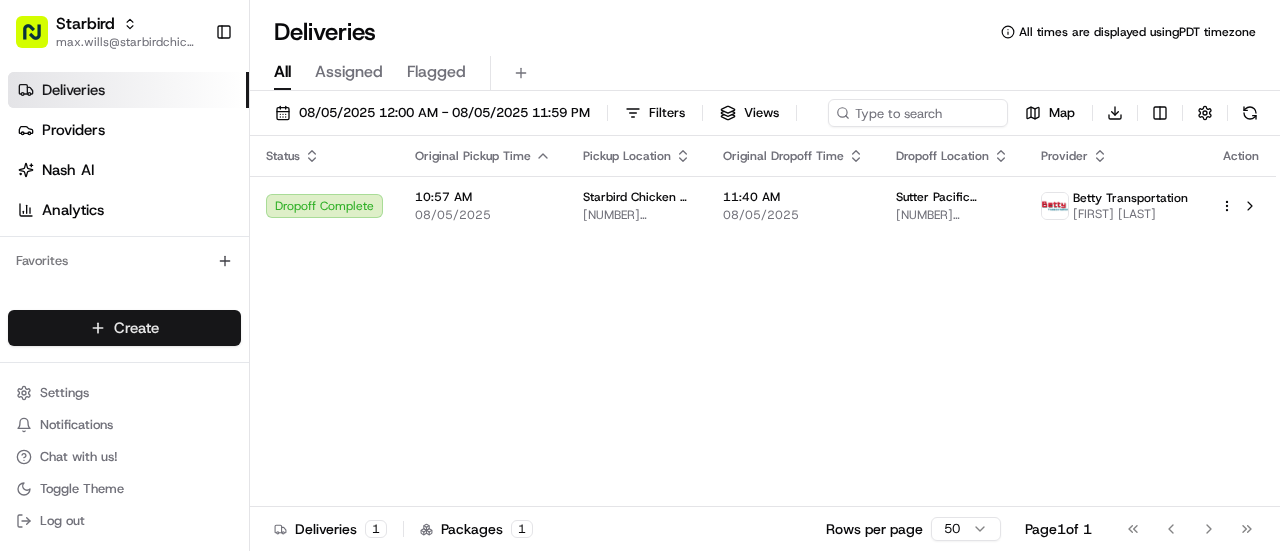 click on "Starbird max.wills@starbirdchicken.com Toggle Sidebar Deliveries Providers Nash AI Analytics Favorites Main Menu Members & Organization Organization Users Roles Preferences Customization Tracking Orchestration Automations Dispatch Strategy Locations Pickup Locations Dropoff Locations Billing Billing Refund Requests Integrations Notification Triggers Webhooks API Keys Request Logs Create Settings Notifications Chat with us! Toggle Theme Log out Deliveries All times are displayed using PDT timezone All Assigned Flagged 08/05/2025 12:00 AM - 08/05/2025 11:59 PM Filters Views Map Download Status Original Pickup Time Pickup Location Original Dropoff Time Dropoff Location Provider Action Dropoff Complete 10:57 AM [DATE] [TIME] Starbird Chicken - San Francisco [NUMBER] [STREET], [CITY], [STATE], [COUNTRY] 11:40 AM [DATE] [TIME] Sutter Pacific Medical Foundation [NUMBER] [STREET], [CITY], [STATE], [COUNTRY] Betty Transportation FANYONG ZHANG Deliveries 1 Packages 1 Rows per page 50 Page 1 of 1" at bounding box center [640, 275] 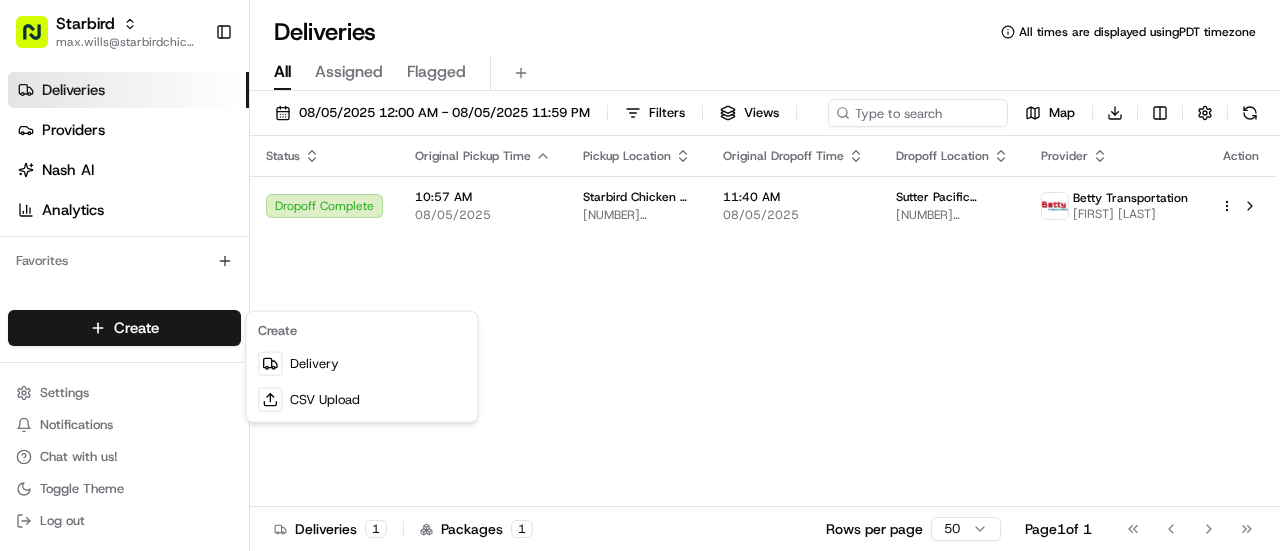 click on "Starbird max.wills@starbirdchicken.com Toggle Sidebar Deliveries Providers Nash AI Analytics Favorites Main Menu Members & Organization Organization Users Roles Preferences Customization Tracking Orchestration Automations Dispatch Strategy Locations Pickup Locations Dropoff Locations Billing Billing Refund Requests Integrations Notification Triggers Webhooks API Keys Request Logs Create Settings Notifications Chat with us! Toggle Theme Log out Deliveries All times are displayed using PDT timezone All Assigned Flagged 08/05/2025 12:00 AM - 08/05/2025 11:59 PM Filters Views Map Download Status Original Pickup Time Pickup Location Original Dropoff Time Dropoff Location Provider Action Dropoff Complete 10:57 AM [DATE] [TIME] Starbird Chicken - San Francisco [NUMBER] [STREET], [CITY], [STATE], [COUNTRY] 11:40 AM [DATE] [TIME] Sutter Pacific Medical Foundation [NUMBER] [STREET], [CITY], [STATE], [COUNTRY] Betty Transportation FANYONG ZHANG Deliveries 1 Packages 1 Rows per page 50 Page 1 of 1" at bounding box center (640, 275) 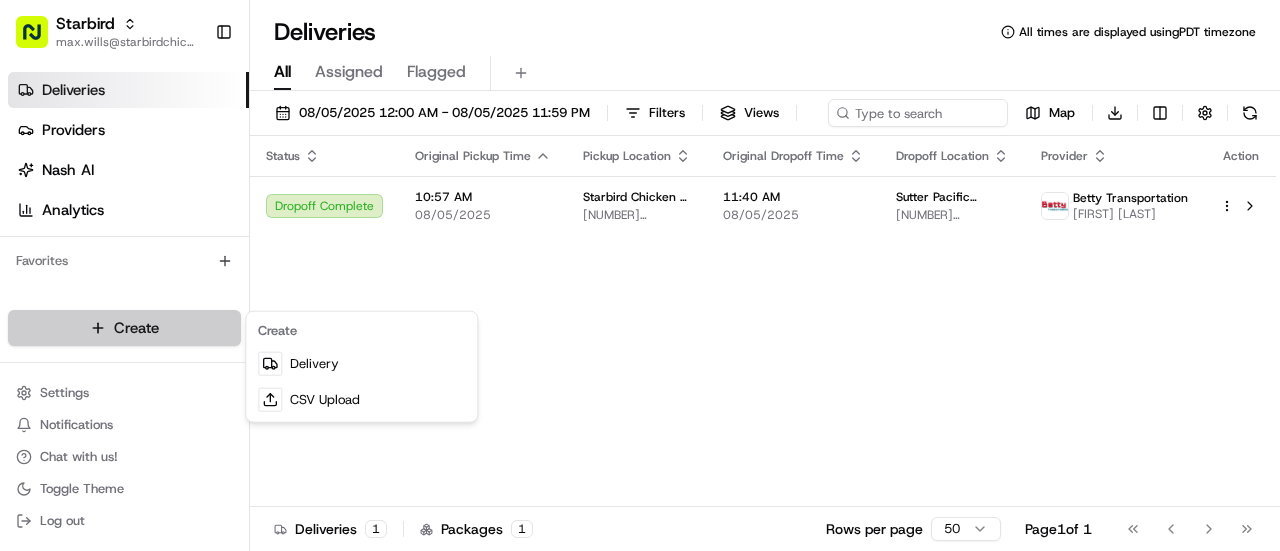 click on "Starbird max.wills@starbirdchicken.com Toggle Sidebar Deliveries Providers Nash AI Analytics Favorites Main Menu Members & Organization Organization Users Roles Preferences Customization Tracking Orchestration Automations Dispatch Strategy Locations Pickup Locations Dropoff Locations Billing Billing Refund Requests Integrations Notification Triggers Webhooks API Keys Request Logs Create Settings Notifications Chat with us! Toggle Theme Log out Deliveries All times are displayed using PDT timezone All Assigned Flagged 08/05/2025 12:00 AM - 08/05/2025 11:59 PM Filters Views Map Download Status Original Pickup Time Pickup Location Original Dropoff Time Dropoff Location Provider Action Dropoff Complete 10:57 AM [DATE] [TIME] Starbird Chicken - San Francisco [NUMBER] [STREET], [CITY], [STATE], [COUNTRY] 11:40 AM [DATE] [TIME] Sutter Pacific Medical Foundation [NUMBER] [STREET], [CITY], [STATE], [COUNTRY] Betty Transportation FANYONG ZHANG Deliveries 1 Packages 1 Rows per page 50 Page 1 of 1" at bounding box center (640, 275) 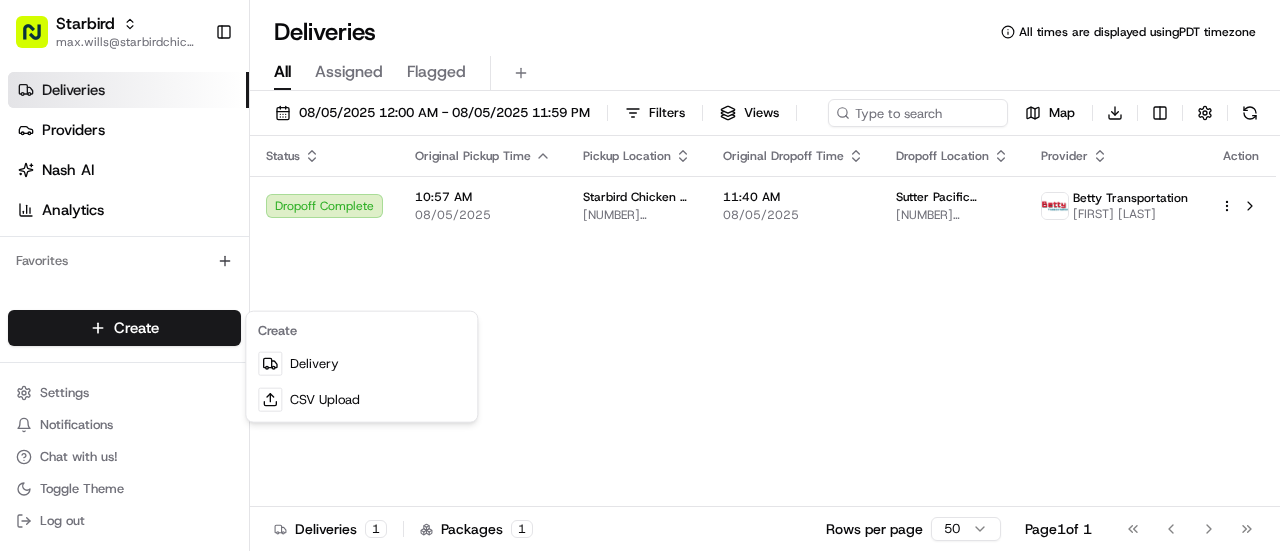 click on "Starbird max.wills@starbirdchicken.com Toggle Sidebar Deliveries Providers Nash AI Analytics Favorites Main Menu Members & Organization Organization Users Roles Preferences Customization Tracking Orchestration Automations Dispatch Strategy Locations Pickup Locations Dropoff Locations Billing Billing Refund Requests Integrations Notification Triggers Webhooks API Keys Request Logs Create Settings Notifications Chat with us! Toggle Theme Log out Deliveries All times are displayed using PDT timezone All Assigned Flagged 08/05/2025 12:00 AM - 08/05/2025 11:59 PM Filters Views Map Download Status Original Pickup Time Pickup Location Original Dropoff Time Dropoff Location Provider Action Dropoff Complete 10:57 AM [DATE] [TIME] Starbird Chicken - San Francisco [NUMBER] [STREET], [CITY], [STATE], [COUNTRY] 11:40 AM [DATE] [TIME] Sutter Pacific Medical Foundation [NUMBER] [STREET], [CITY], [STATE], [COUNTRY] Betty Transportation FANYONG ZHANG Deliveries 1 Packages 1 Rows per page 50 Page 1 of 1" at bounding box center (640, 275) 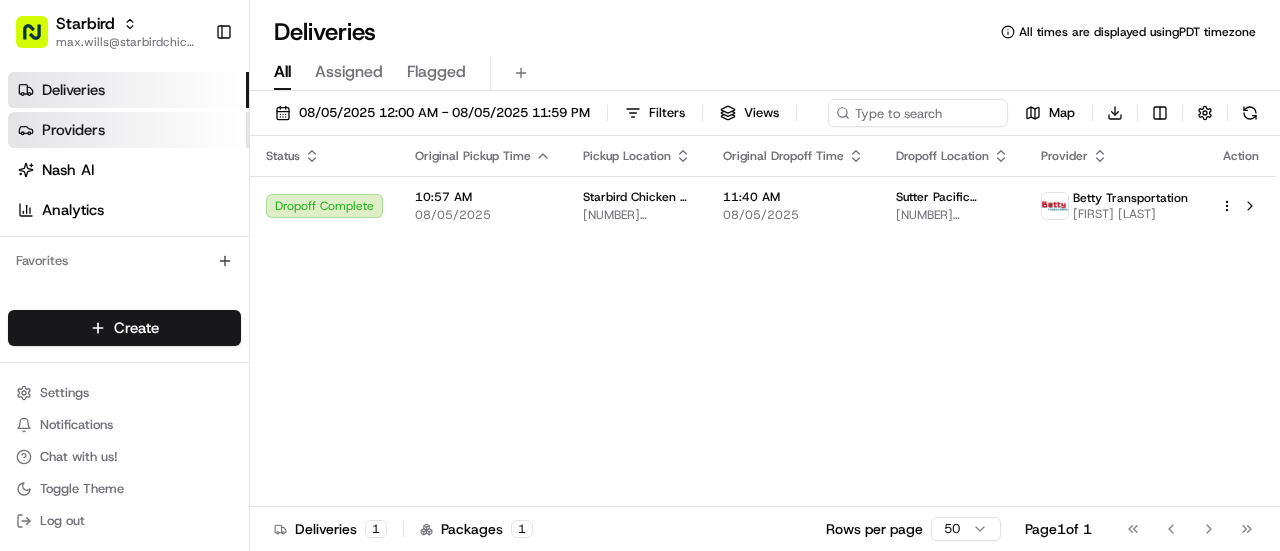 click on "Providers" at bounding box center (128, 130) 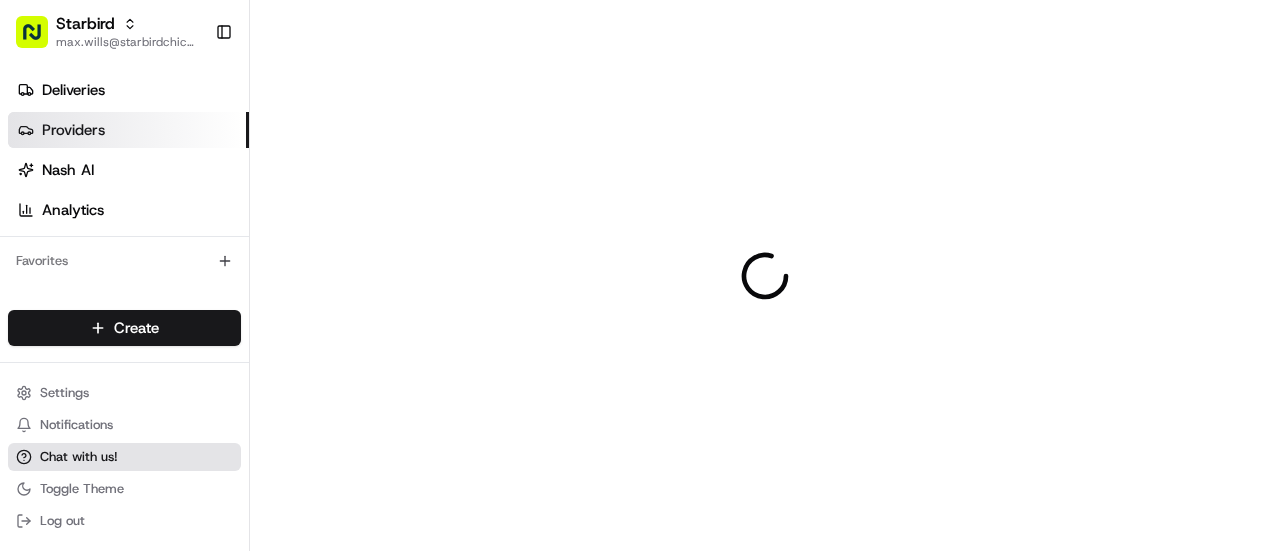 click on "Chat with us!" at bounding box center (79, 457) 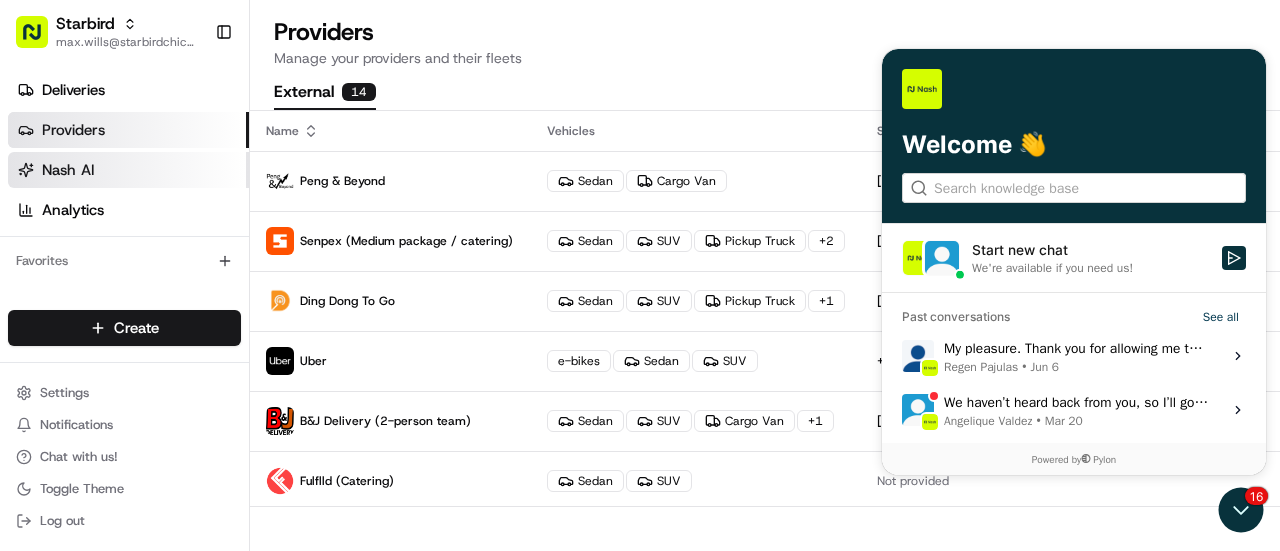 click on "Nash AI" at bounding box center (128, 170) 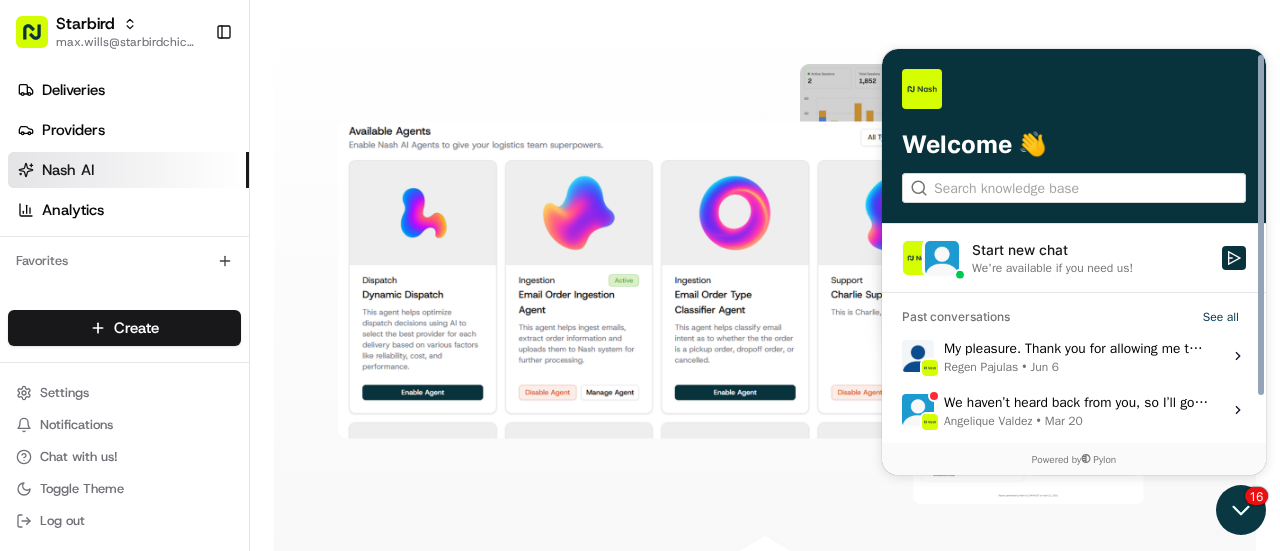 click 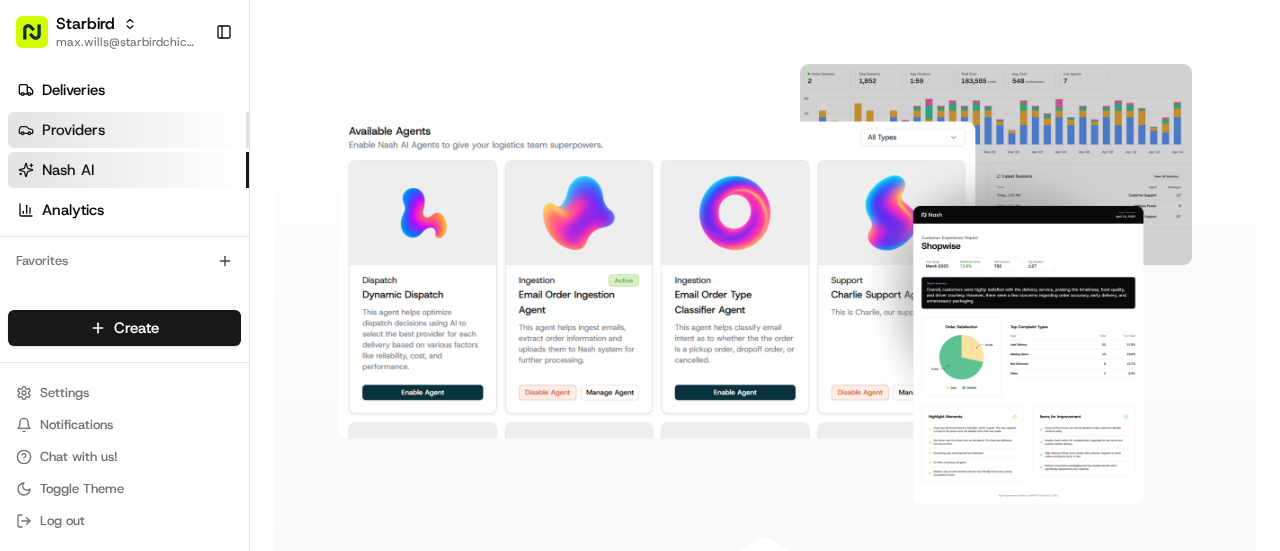 click on "Providers" at bounding box center [73, 130] 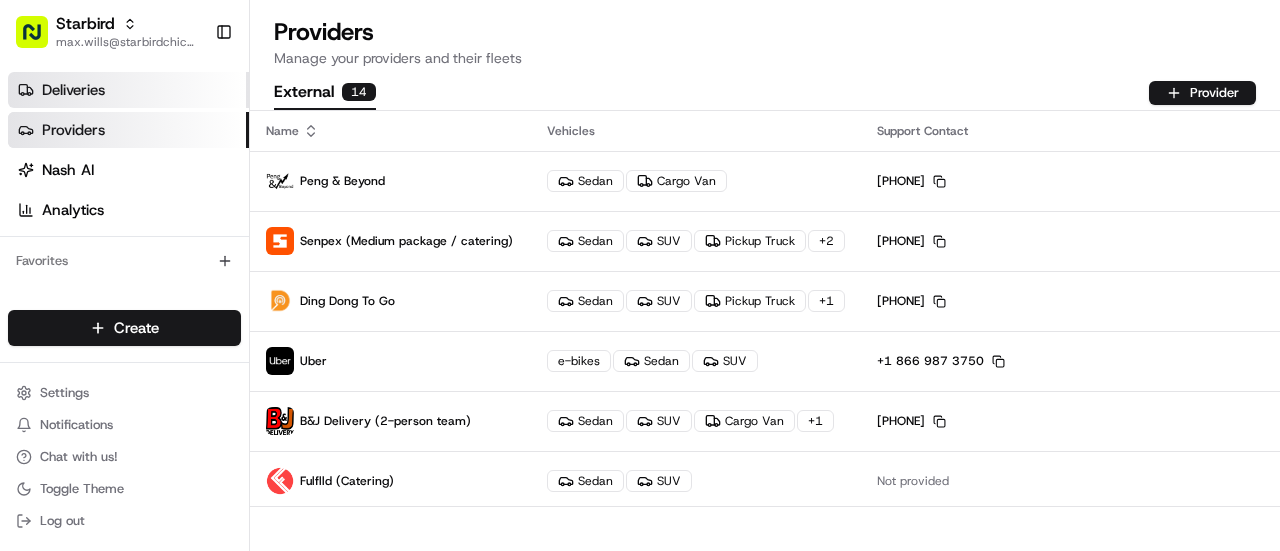click on "Deliveries" at bounding box center [128, 90] 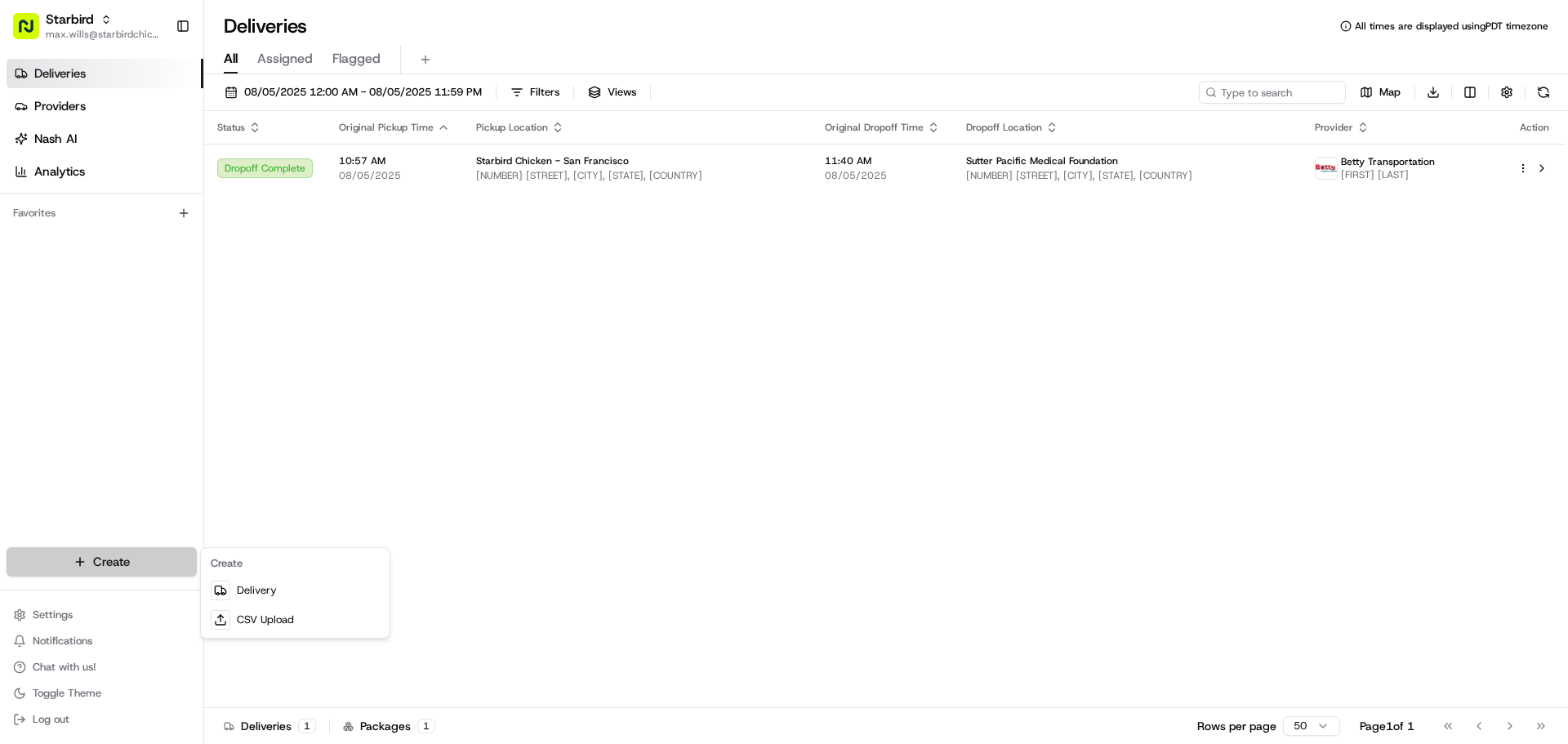 click on "Starbird max.wills@starbirdchicken.com Toggle Sidebar Deliveries Providers Nash AI Analytics Favorites Main Menu Members & Organization Organization Users Roles Preferences Customization Tracking Orchestration Automations Dispatch Strategy Locations Pickup Locations Dropoff Locations Billing Billing Refund Requests Integrations Notification Triggers Webhooks API Keys Request Logs Create Settings Notifications Chat with us! Toggle Theme Log out Deliveries All times are displayed using PDT timezone All Assigned Flagged 08/05/2025 12:00 AM - 08/05/2025 11:59 PM Filters Views Map Download Status Original Pickup Time Pickup Location Original Dropoff Time Dropoff Location Provider Action Dropoff Complete 10:57 AM [DATE] [TIME] Starbird Chicken - San Francisco [NUMBER] [STREET], [CITY], [STATE], [COUNTRY] 11:40 AM [DATE] [TIME] Sutter Pacific Medical Foundation [NUMBER] [STREET], [CITY], [STATE], [COUNTRY] Betty Transportation FANYONG ZHANG Deliveries 1 Packages 1 Rows per page 50 Page 1 of 1" at bounding box center (784, 372) 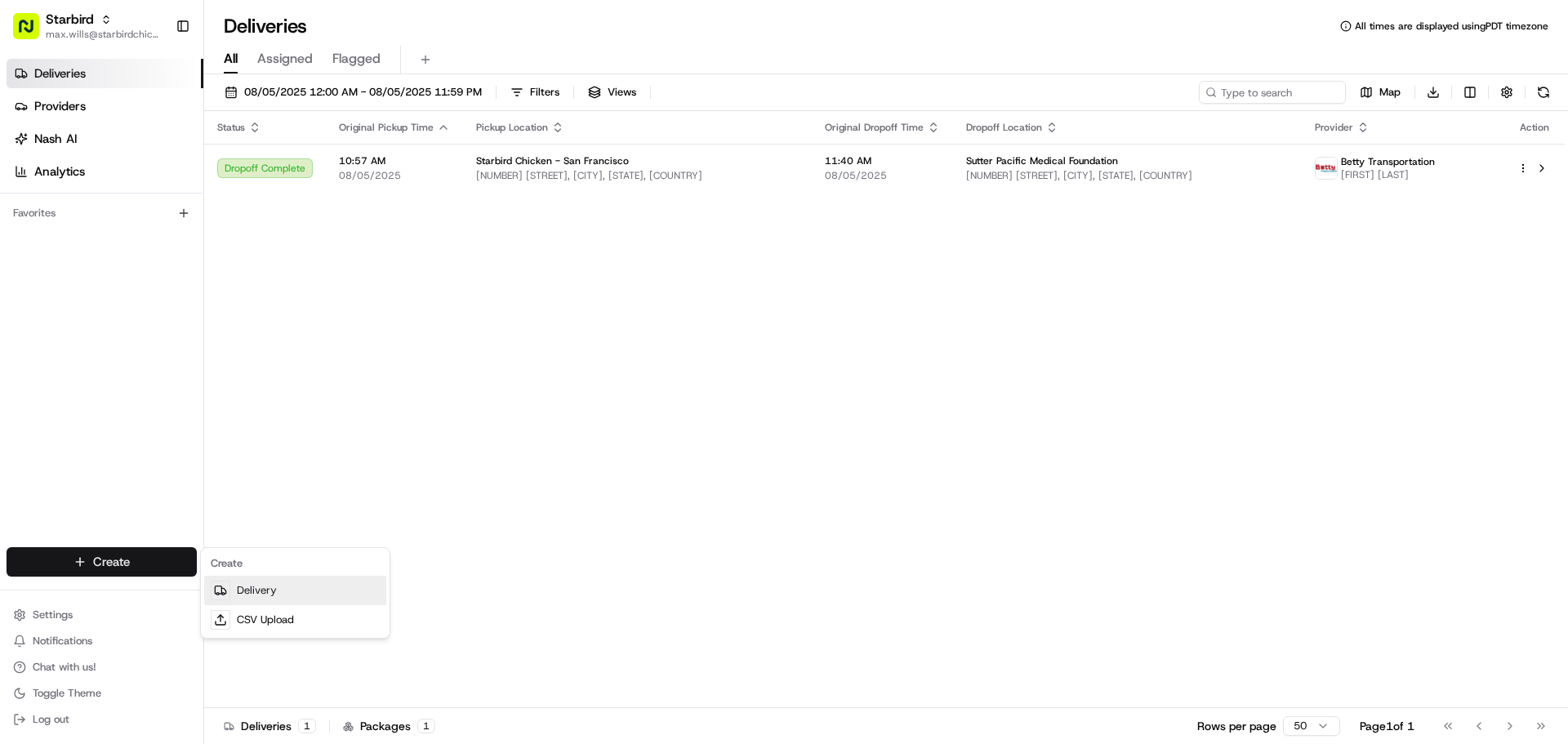click on "Delivery" at bounding box center (295, 590) 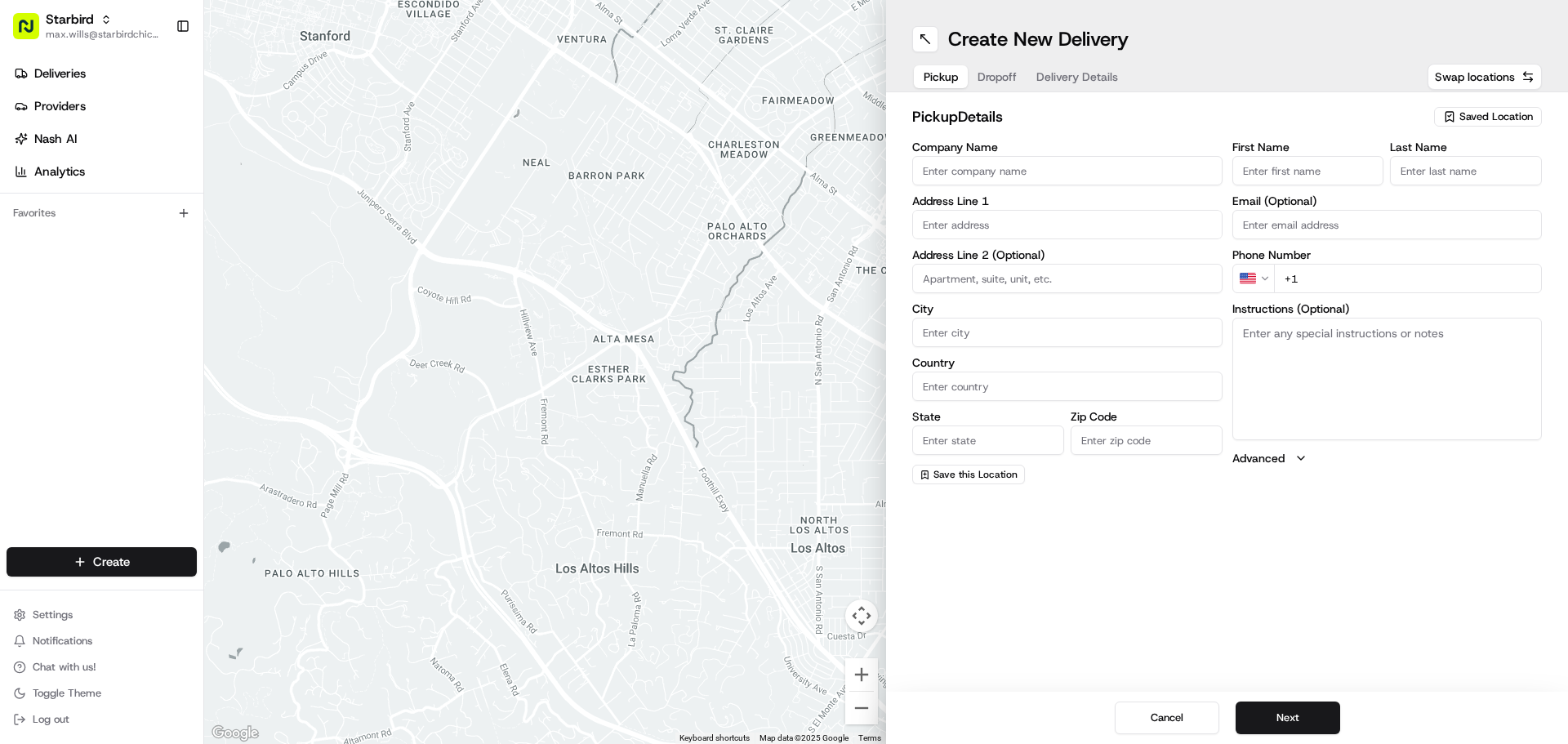 click on "Saved Location" at bounding box center (1488, 117) 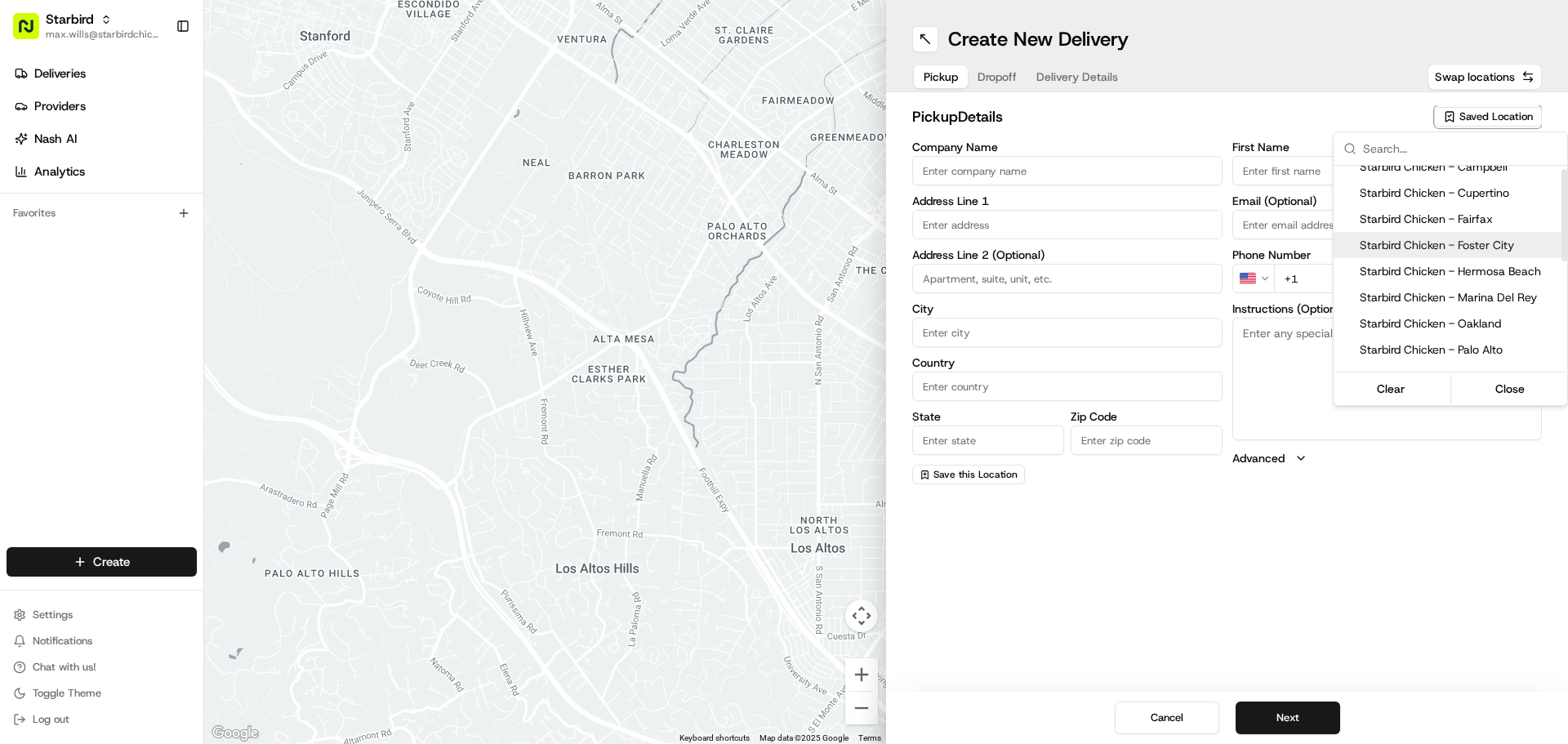 scroll, scrollTop: 7, scrollLeft: 0, axis: vertical 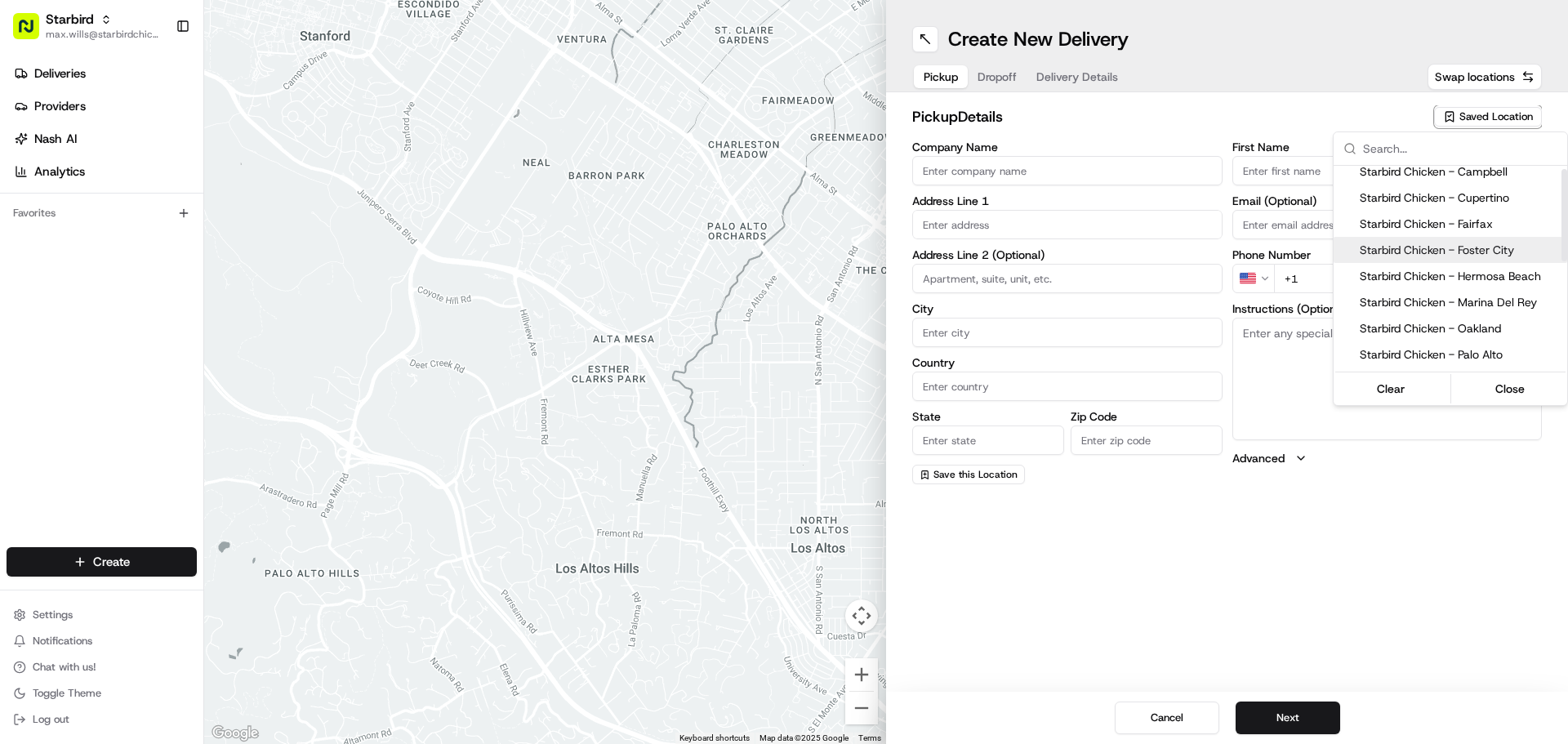 click at bounding box center (1564, 215) 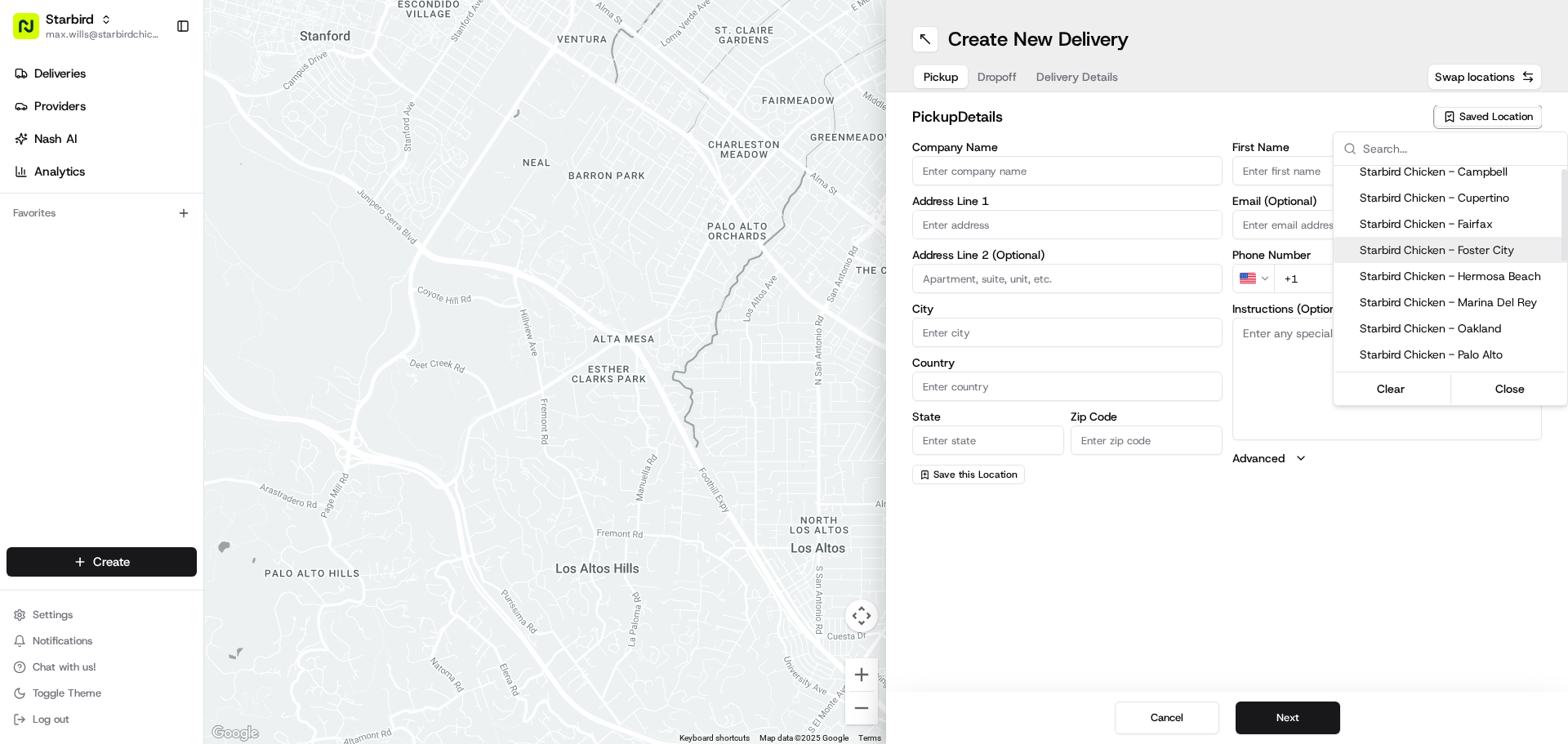 click on "Starbird Chicken - Foster City" at bounding box center [1460, 250] 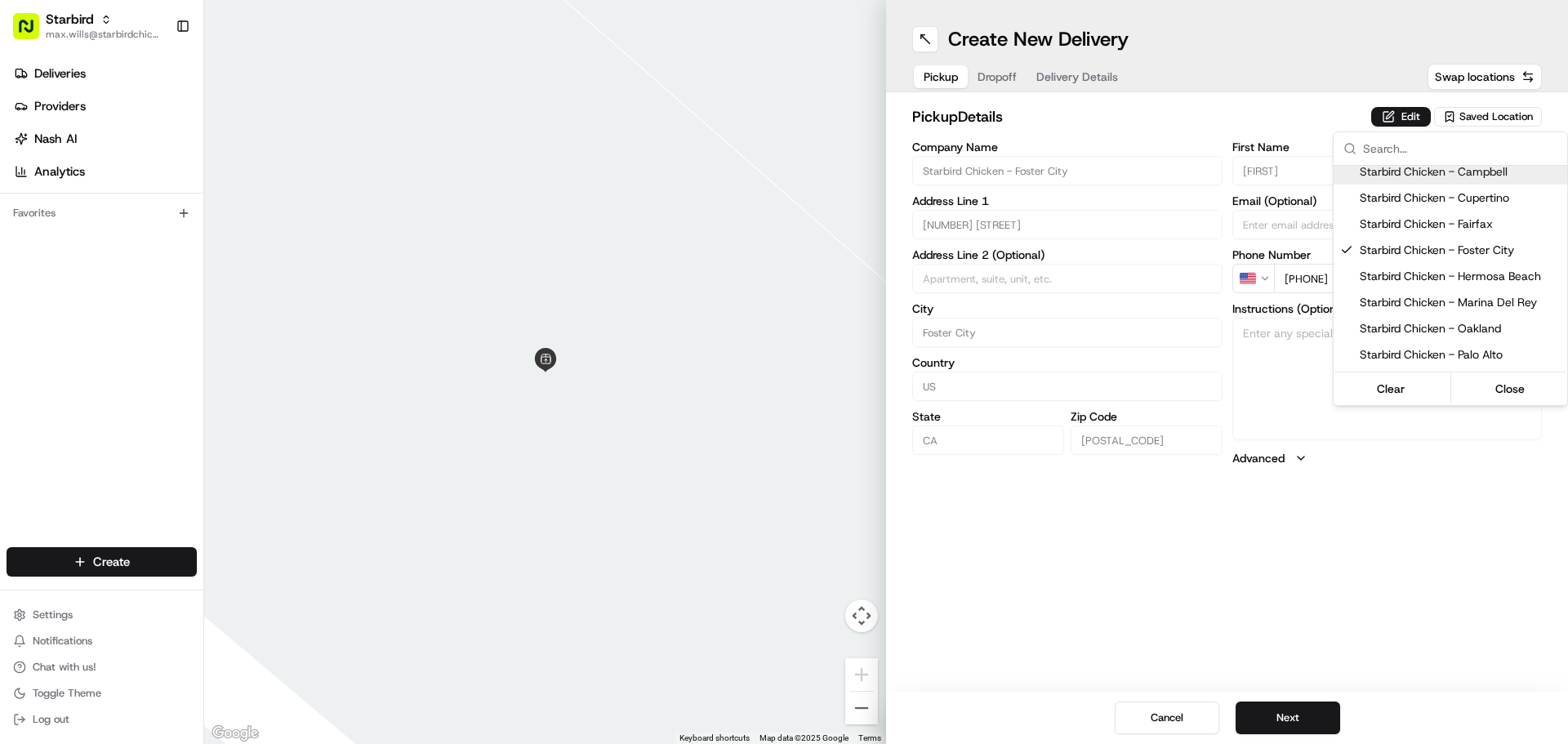click on "Starbird max.wills@starbirdchicken.com Toggle Sidebar Deliveries Providers Nash AI Analytics Favorites Main Menu Members & Organization Organization Users Roles Preferences Customization Tracking Orchestration Automations Dispatch Strategy Locations Pickup Locations Dropoff Locations Billing Billing Refund Requests Integrations Notification Triggers Webhooks API Keys Request Logs Create Settings Notifications Chat with us! Toggle Theme Log out To navigate the map with touch gestures double-tap and hold your finger on the map, then drag the map. ← Move left → Move right ↑ Move up ↓ Move down + Zoom in - Zoom out Home Jump left by 75% End Jump right by 75% Page Up Jump up by 75% Page Down Jump down by 75% Keyboard shortcuts Map Data Map data ©2025 Google Map data ©2025 Google 2 m  Click to toggle between metric and imperial units Terms Report a map error Create New Delivery Pickup Dropoff Delivery Details Swap locations pickup  Details  Edit Saved Location Company Name Address Line 1" at bounding box center (784, 372) 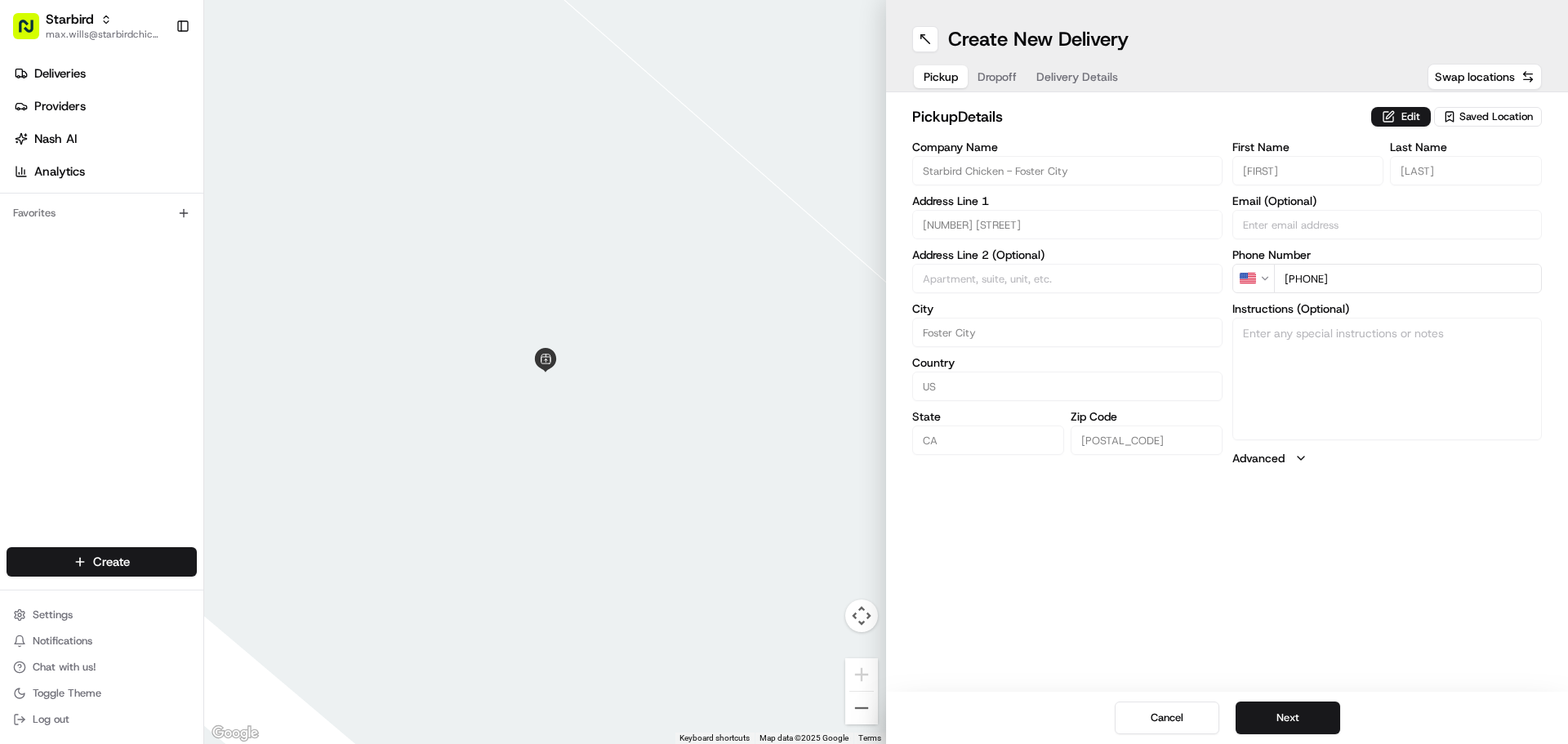 click on "Edit" at bounding box center (1401, 117) 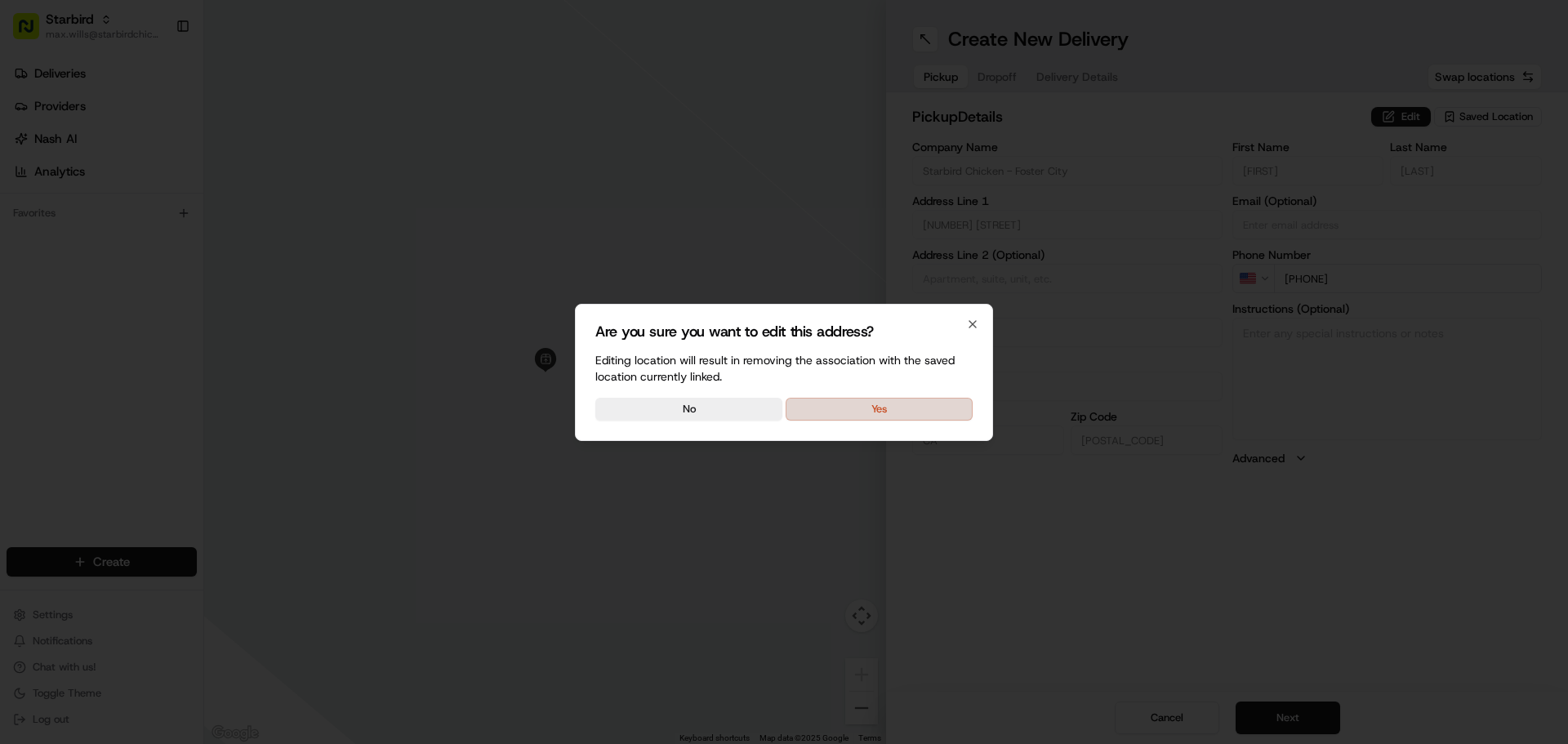 click on "Yes" at bounding box center [879, 409] 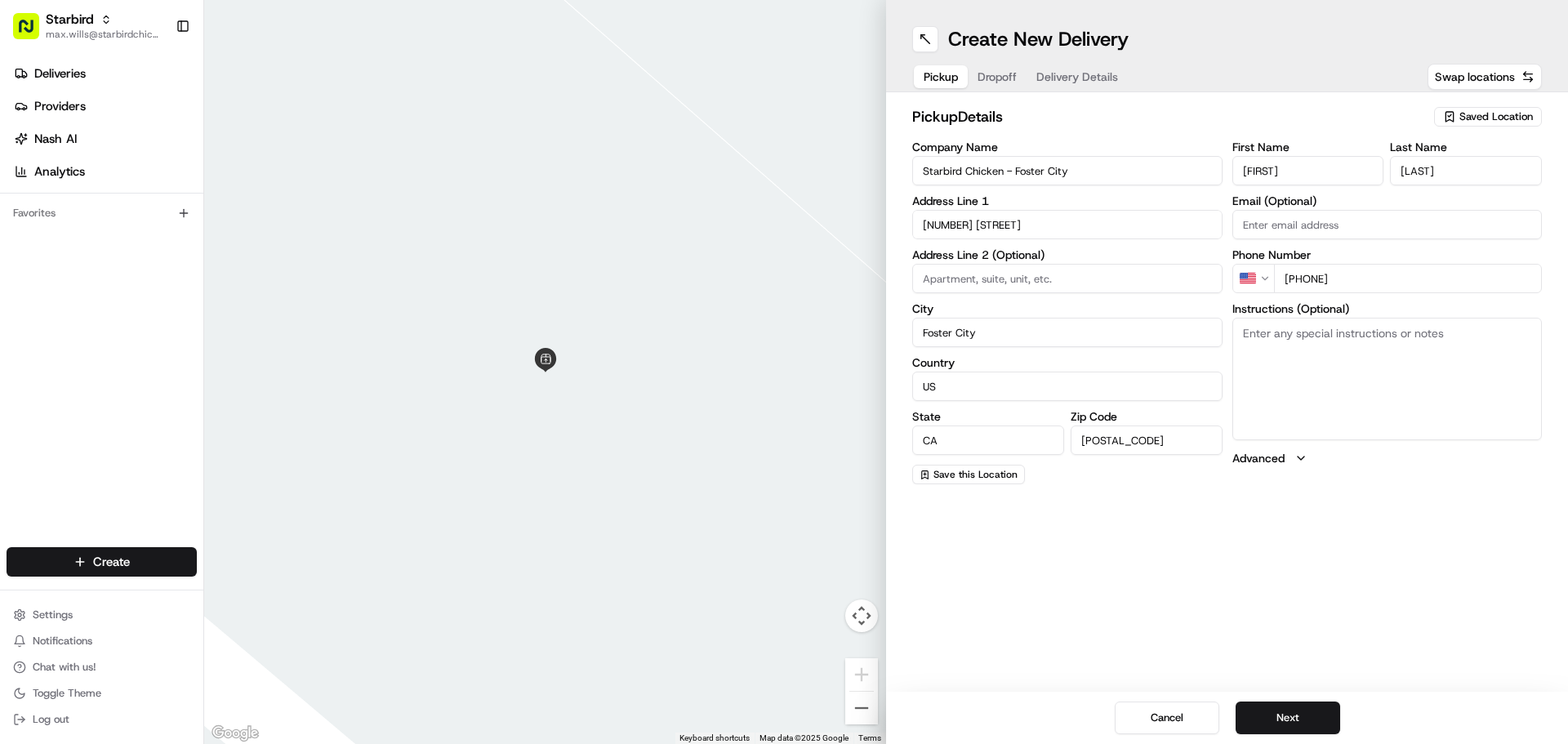 click on "Instructions (Optional)" at bounding box center [1388, 379] 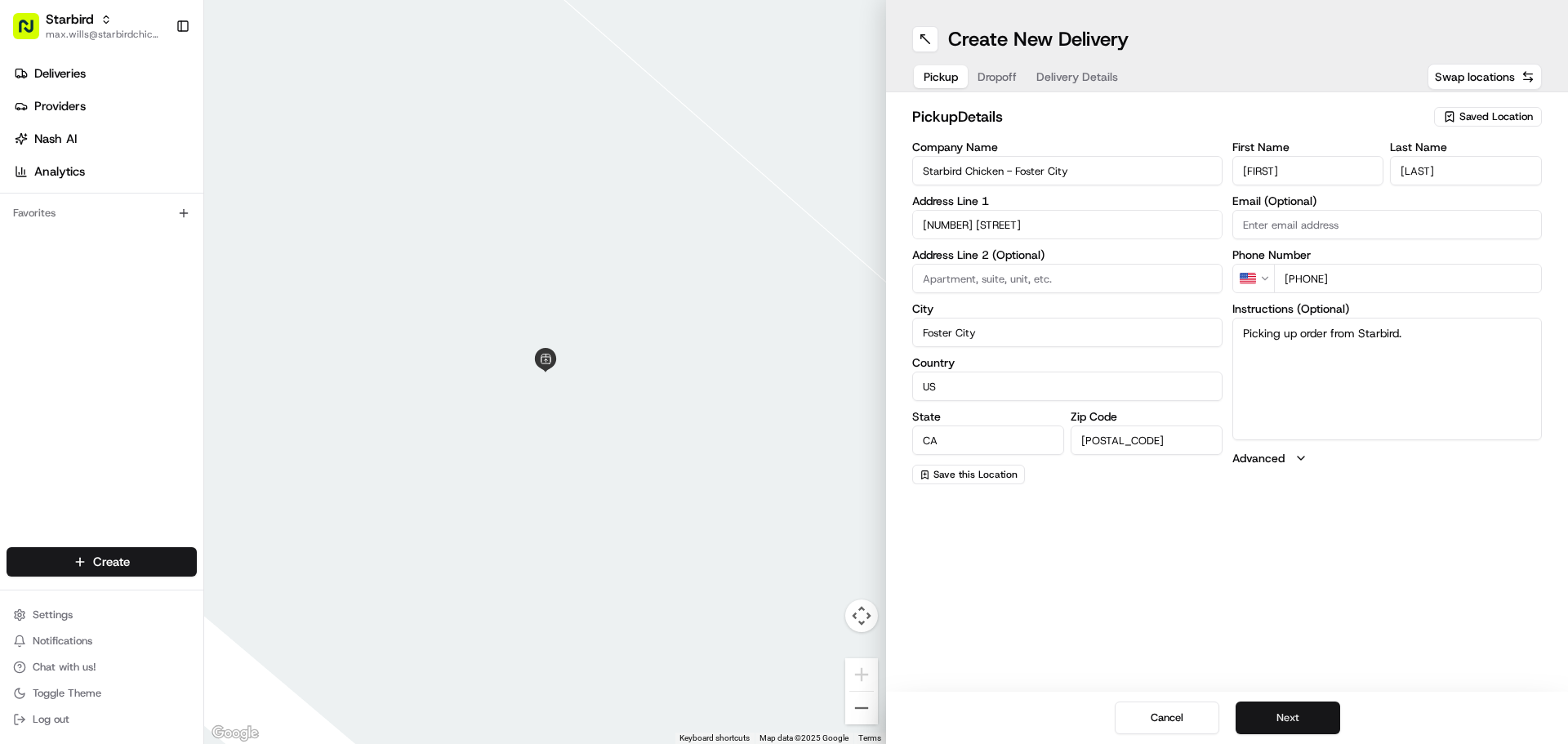 type on "Picking up order from Starbird." 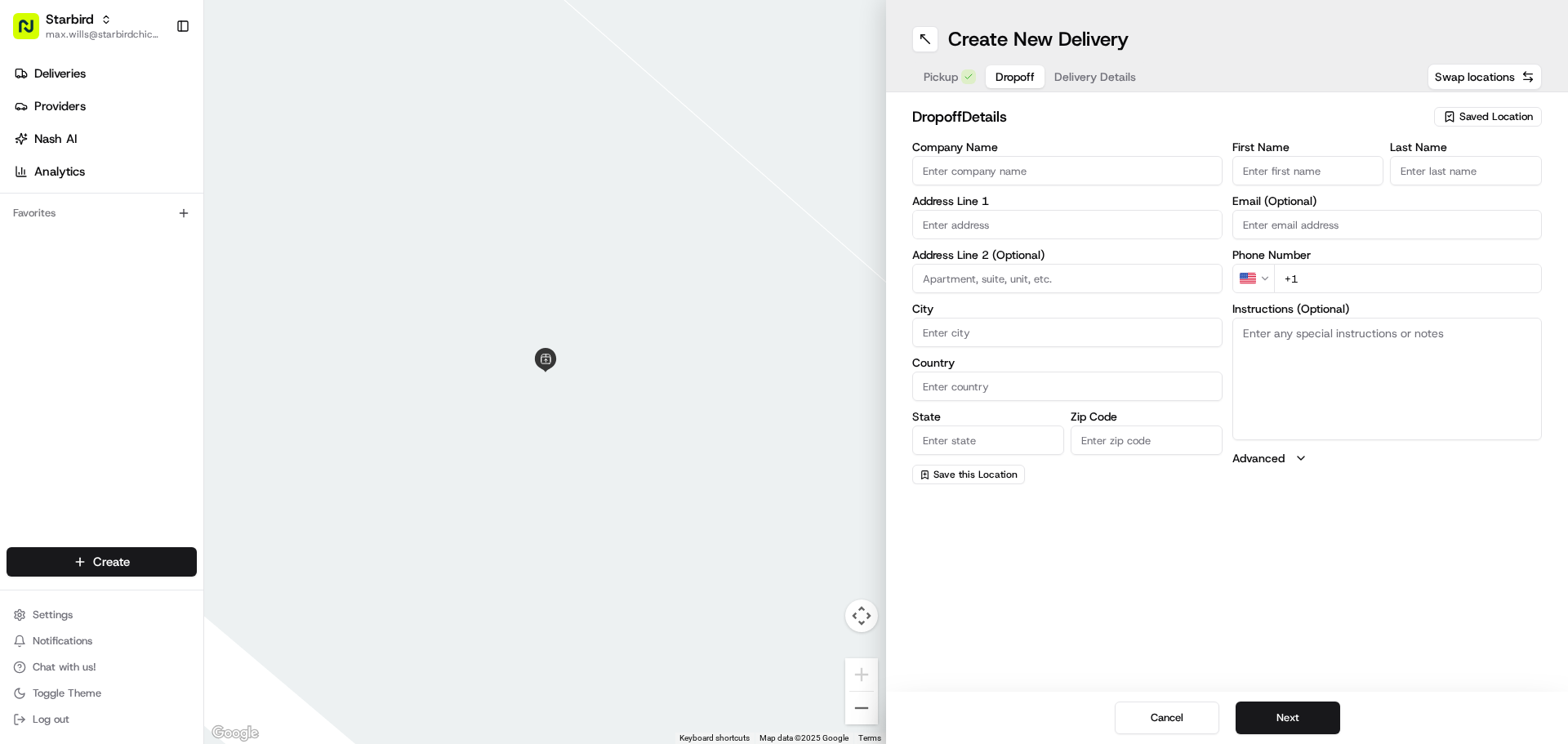 click on "Company Name" at bounding box center (1067, 171) 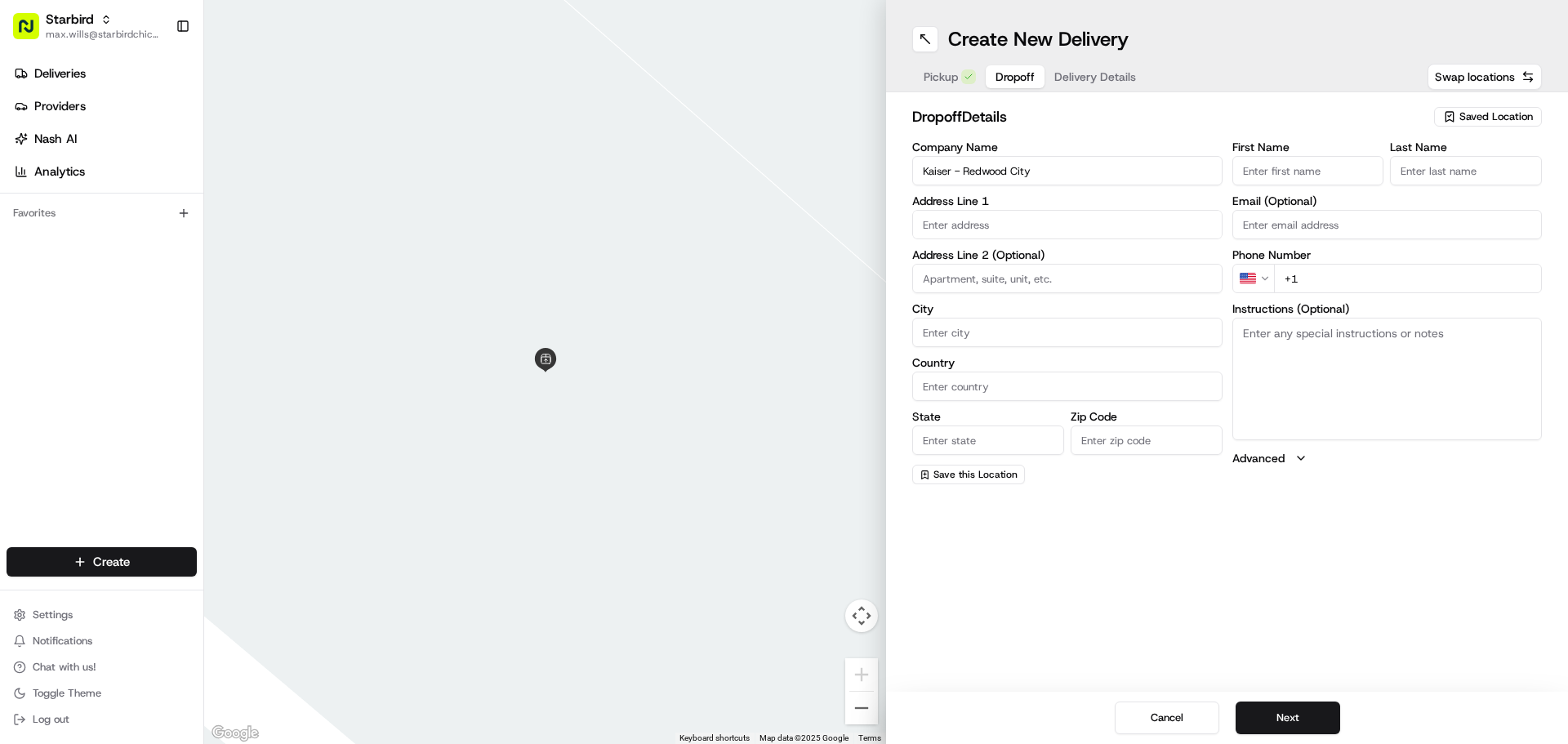 type on "Kaiser - Redwood City" 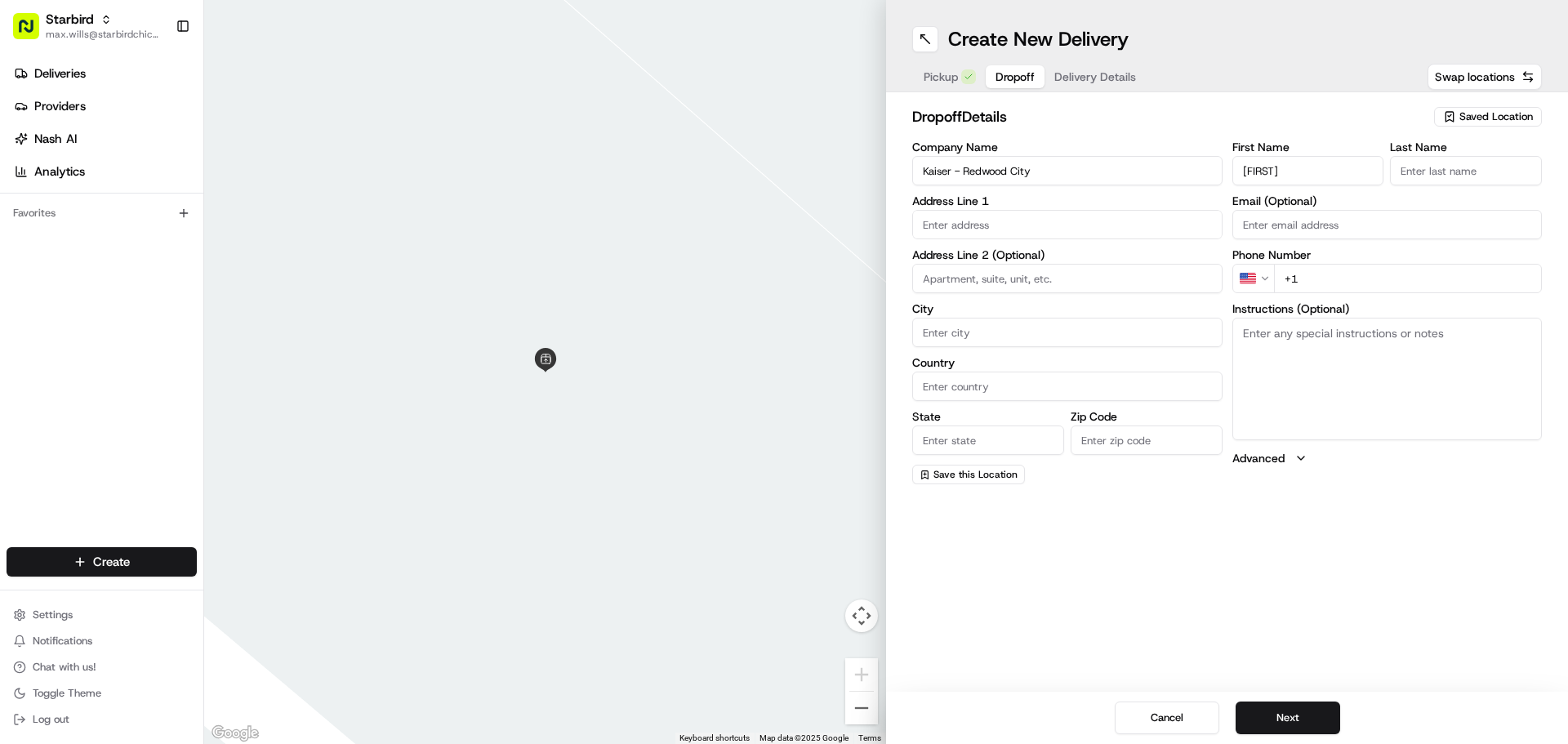 type on "[FIRST]" 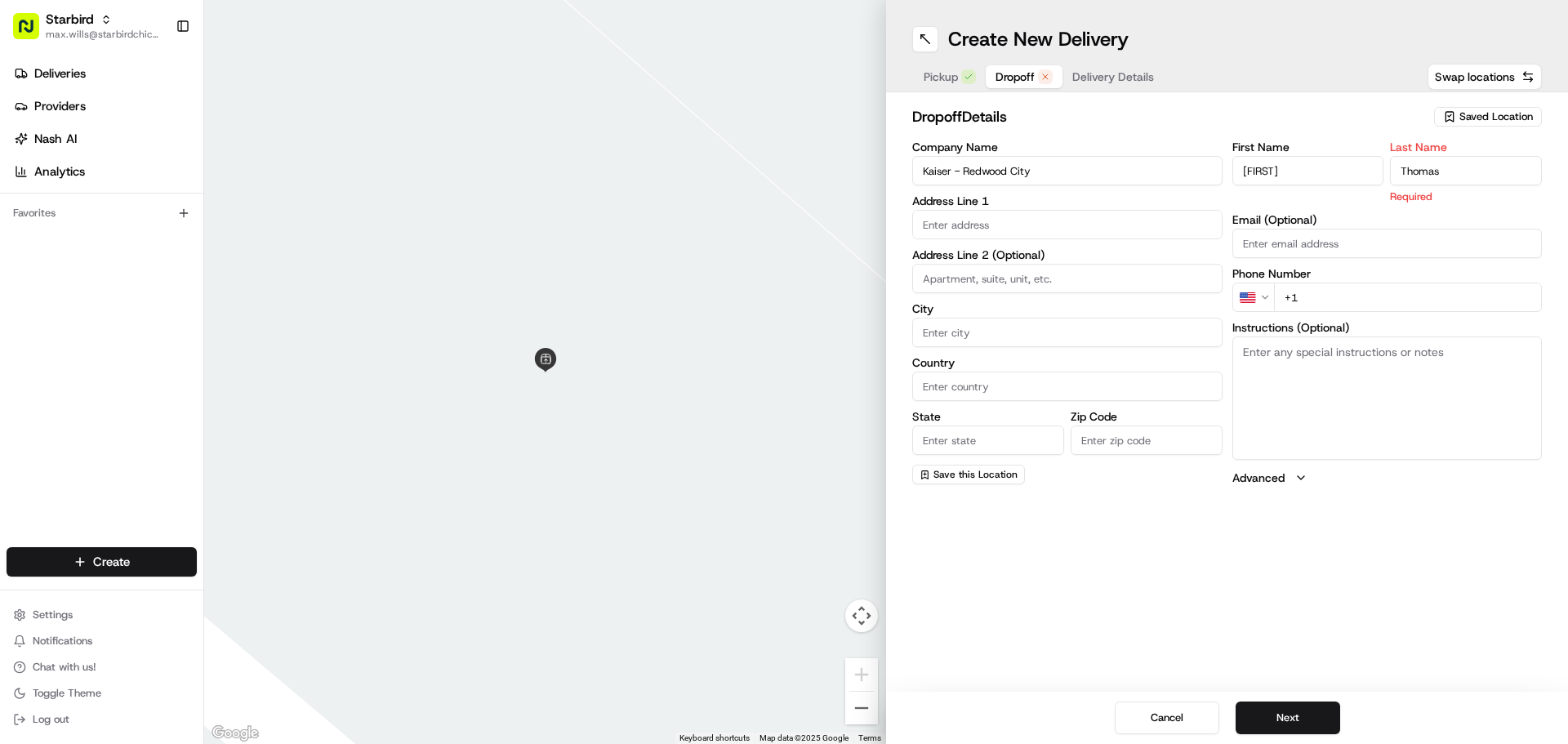 type on "Thomas" 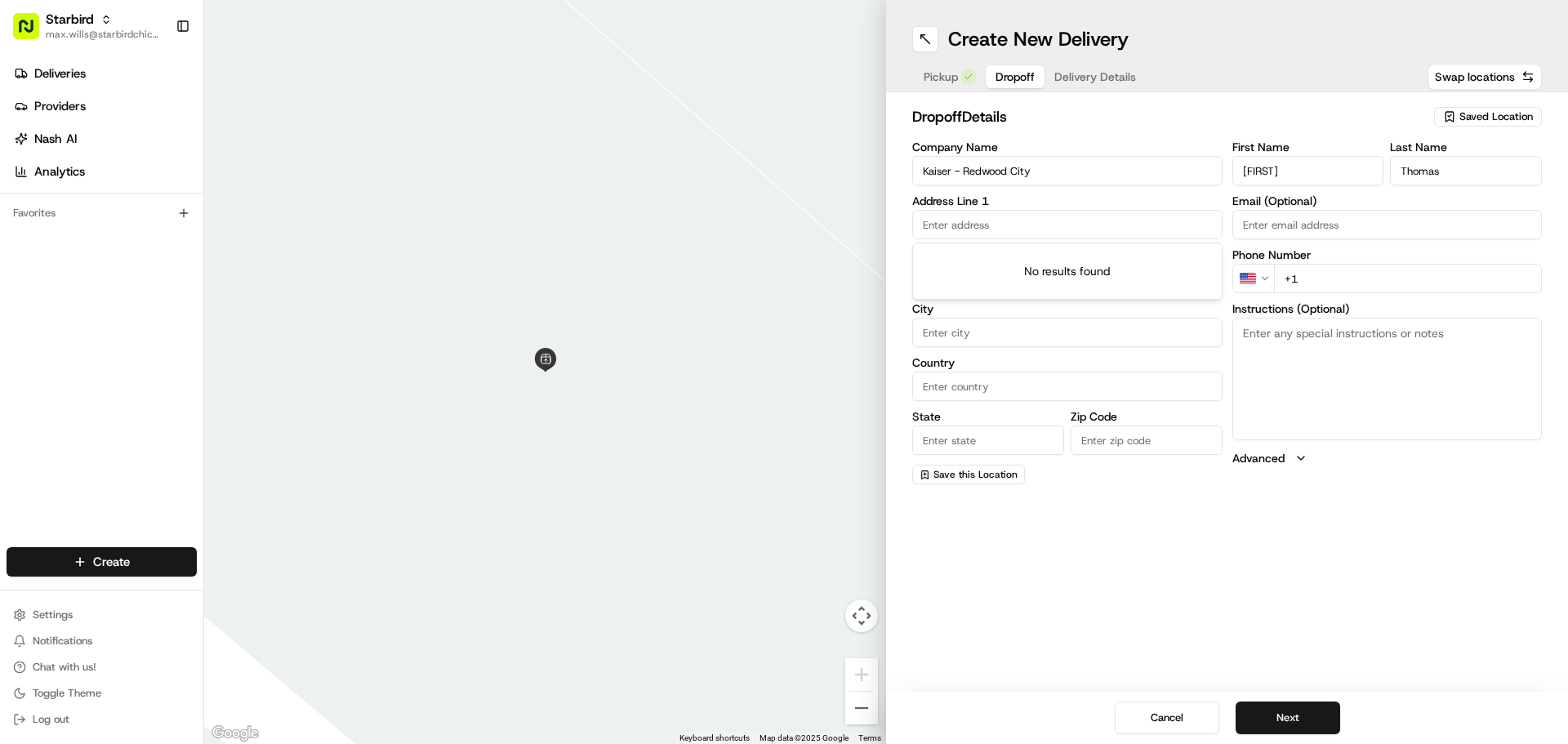 click at bounding box center [1067, 225] 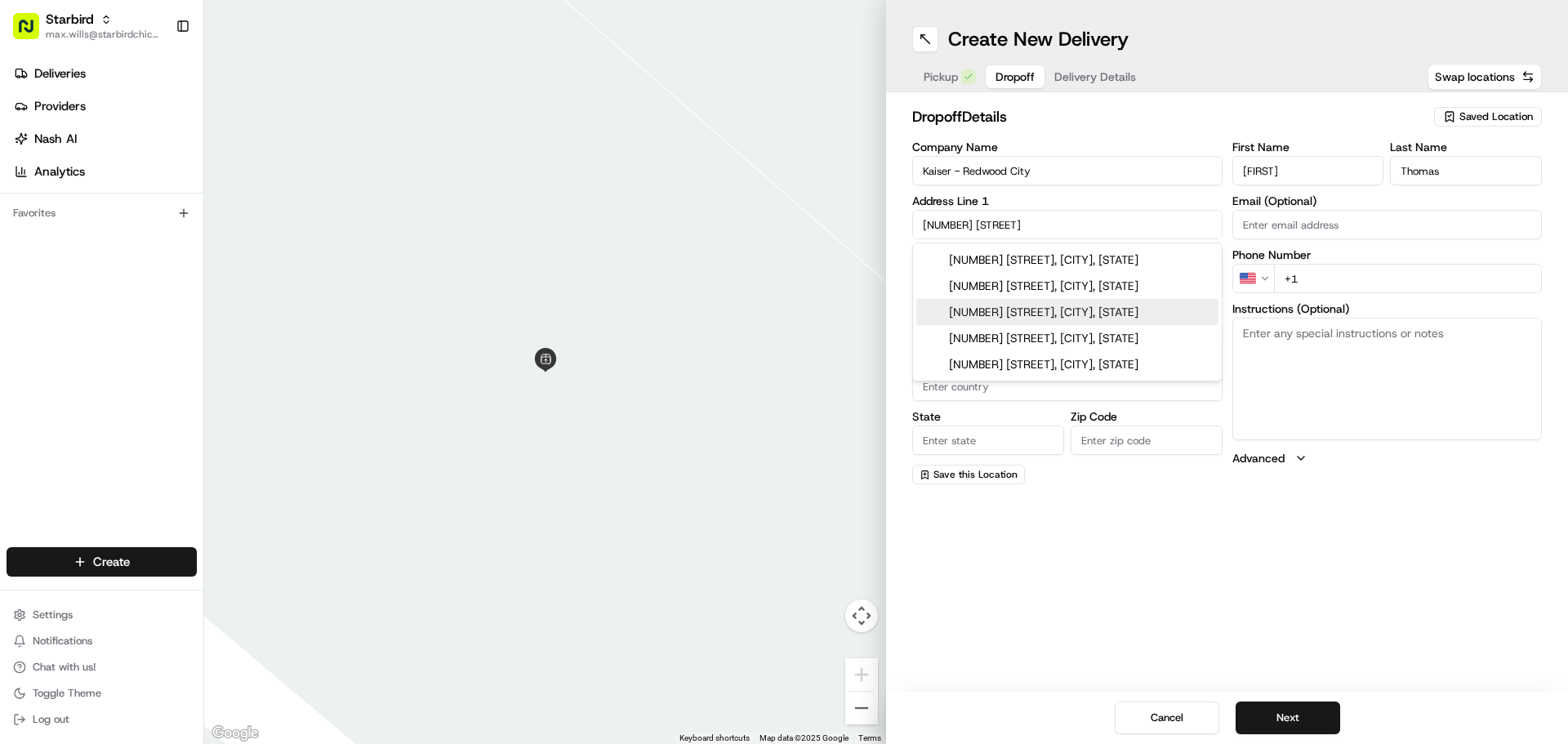 click on "[NUMBER] [STREET], [CITY], [STATE]" at bounding box center (1067, 312) 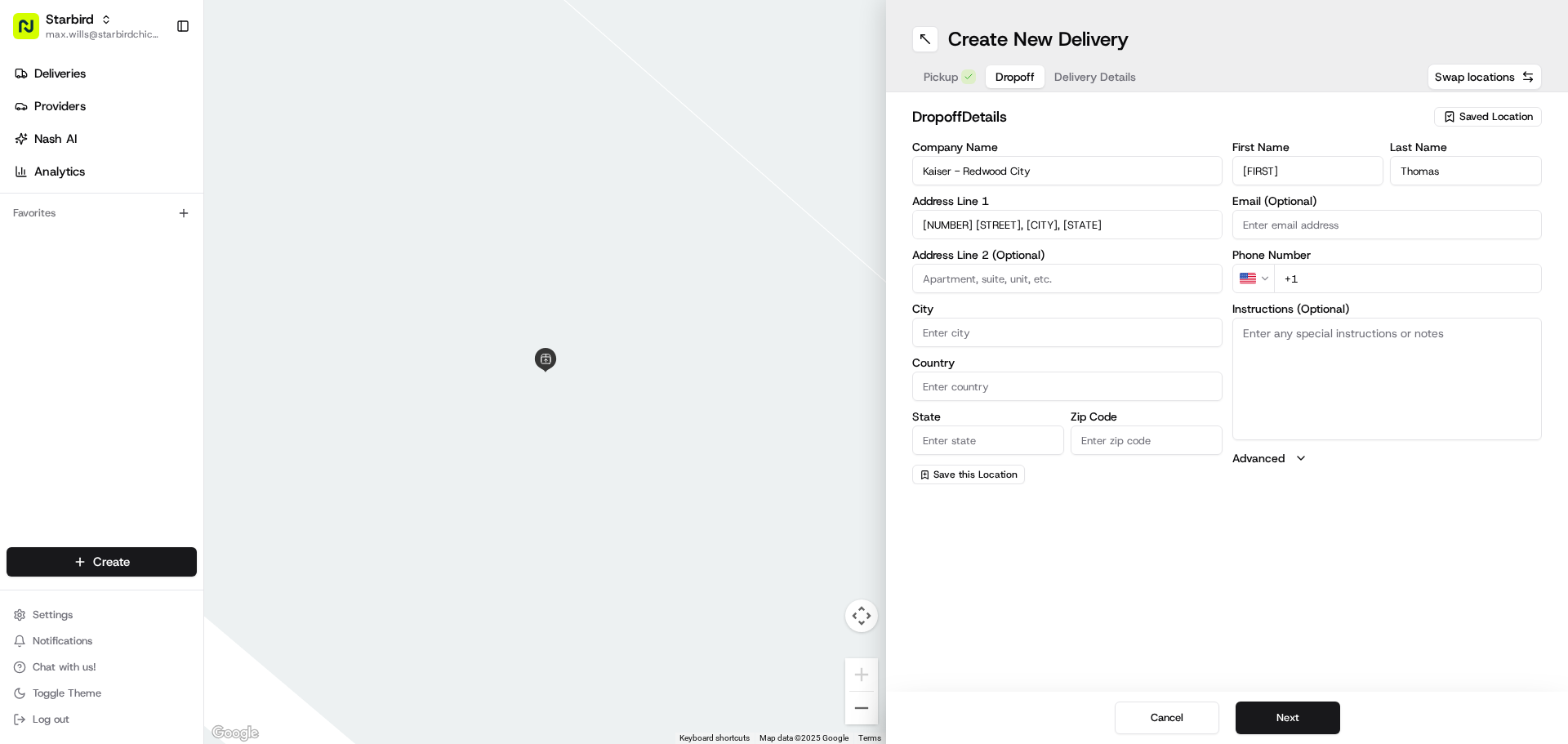 type on "[NUMBER] [STREET], [CITY], [STATE], [COUNTRY]" 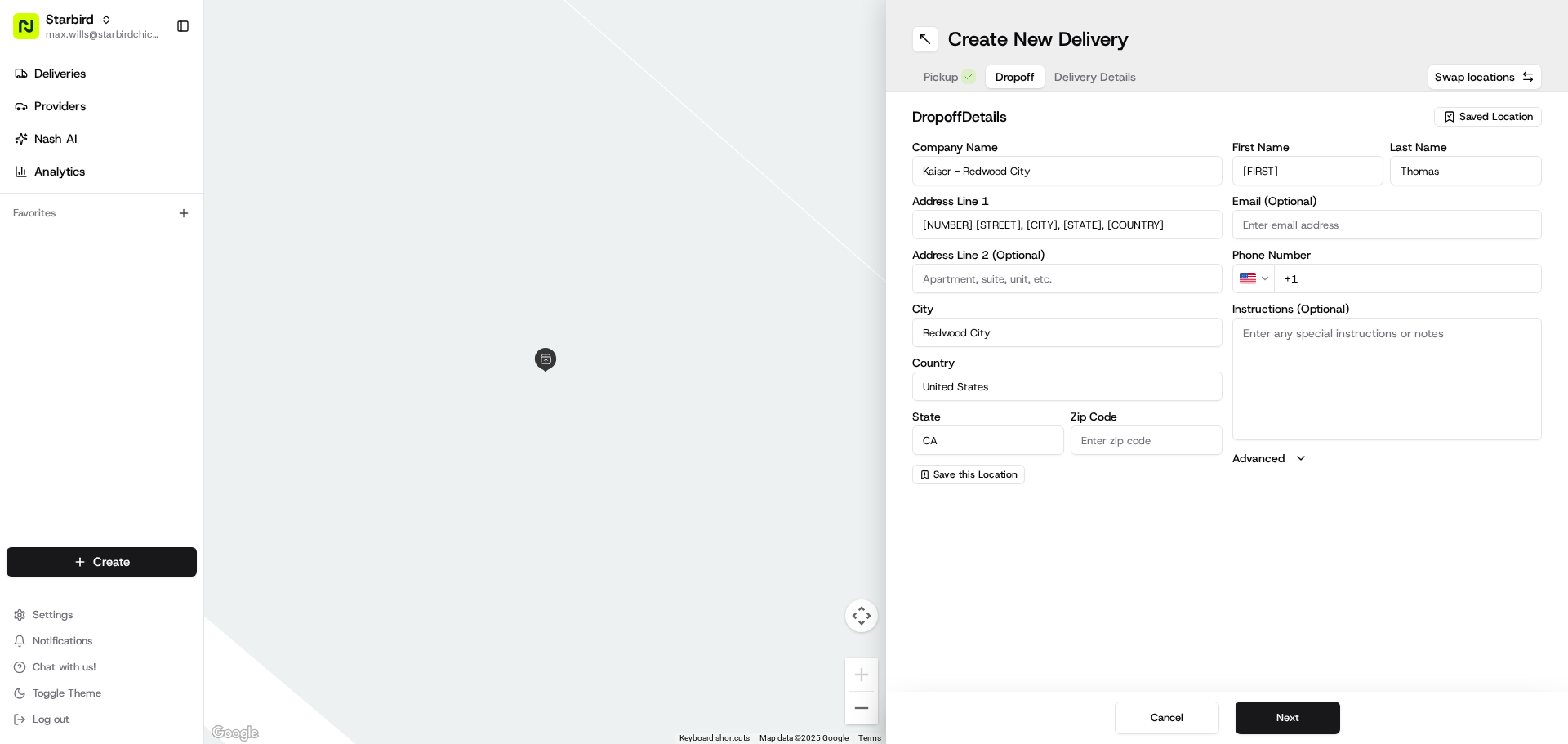 type on "[POSTAL_CODE]" 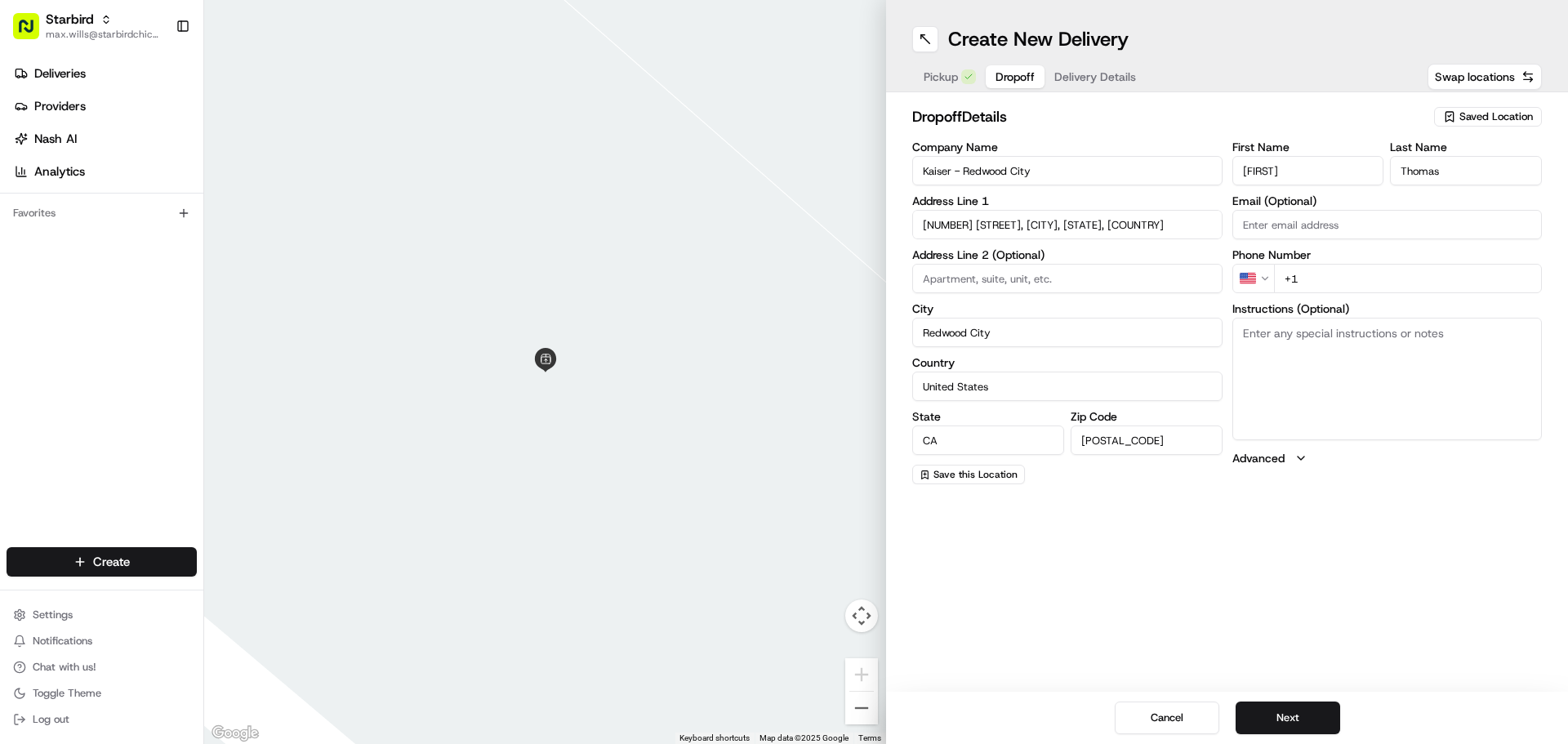 type on "[NUMBER] [STREET]" 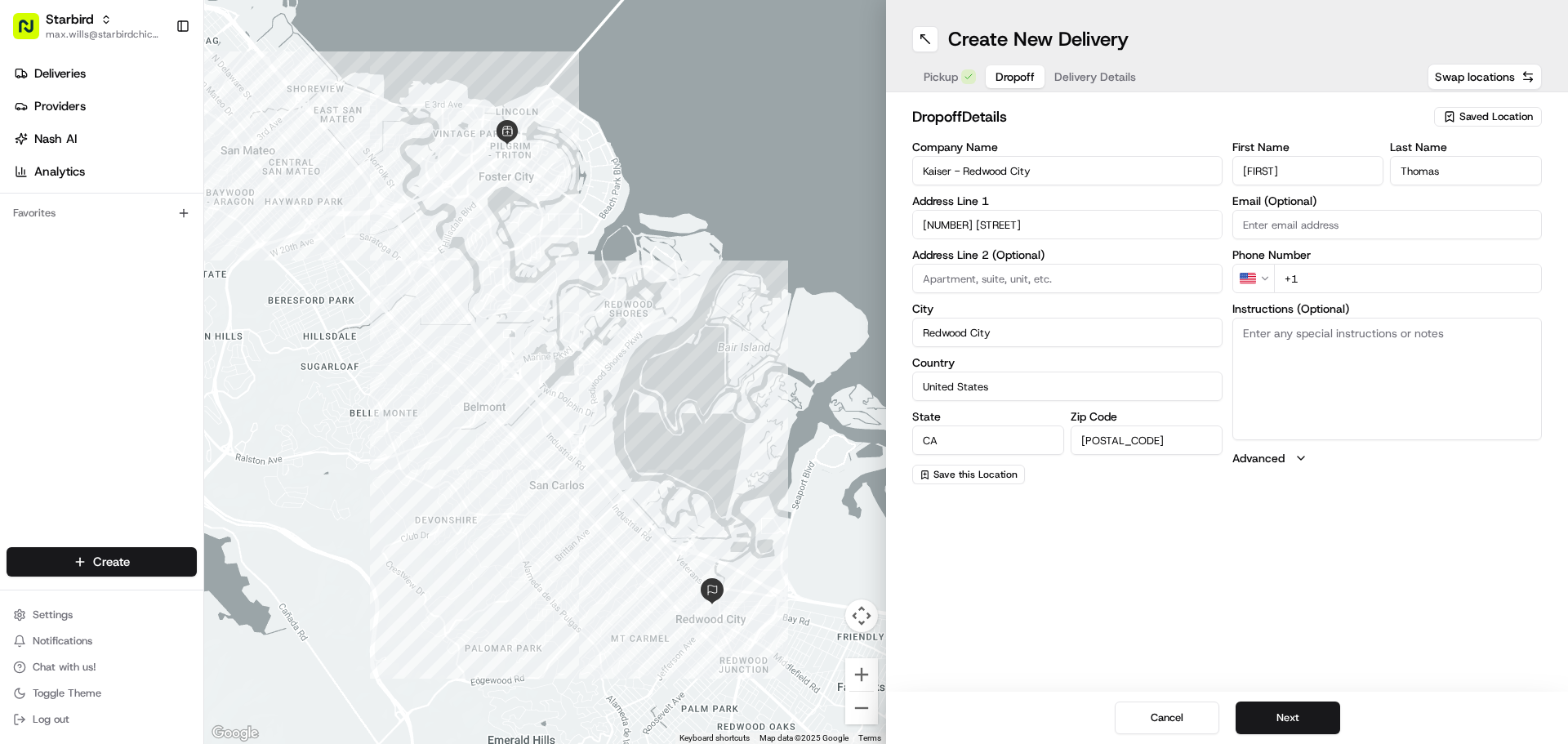 click on "Instructions (Optional)" at bounding box center (1388, 379) 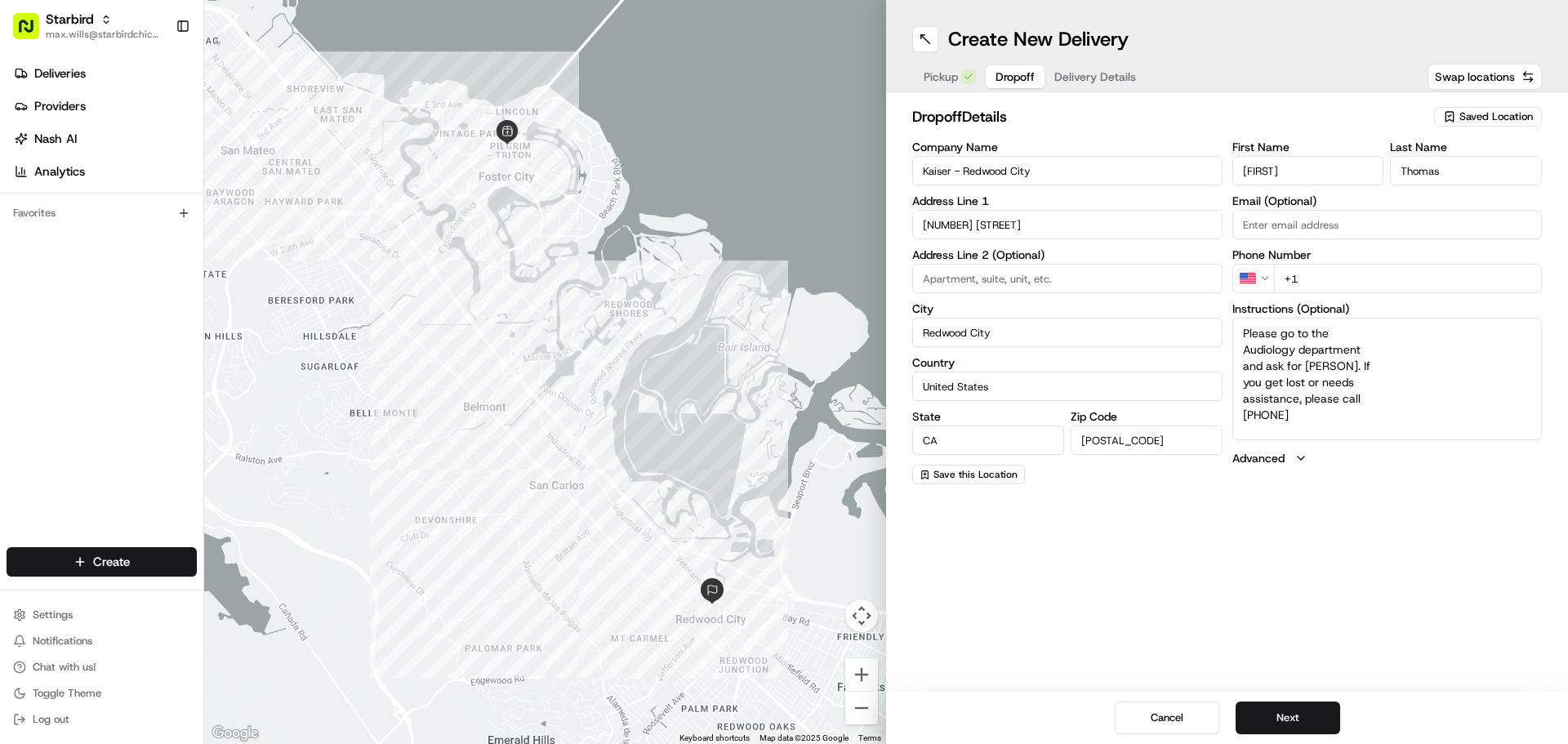 type on "Please go to the
Audiology department
and ask for [PERSON]. If
you get lost or needs
assistance, please call
[PHONE]" 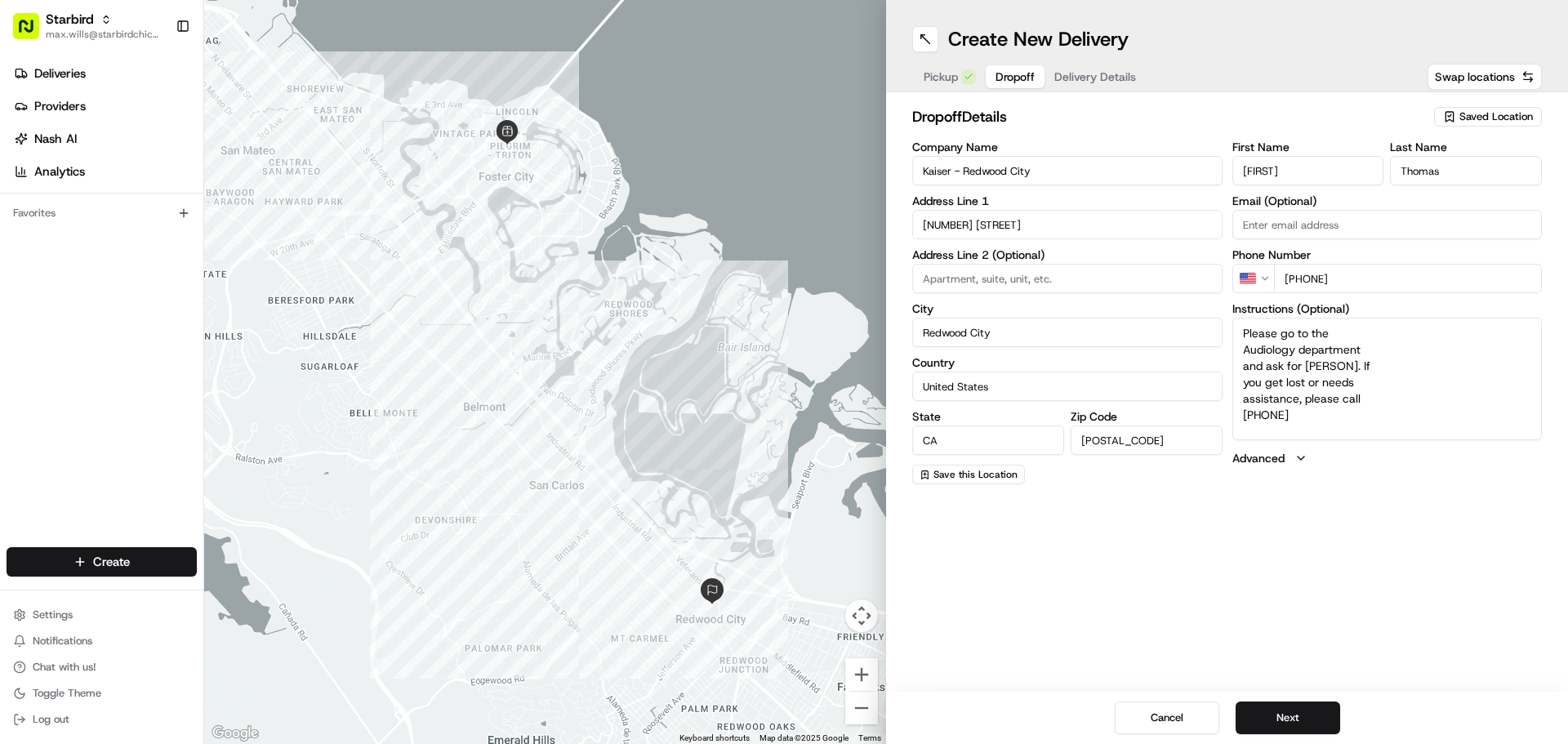 type on "[PHONE]" 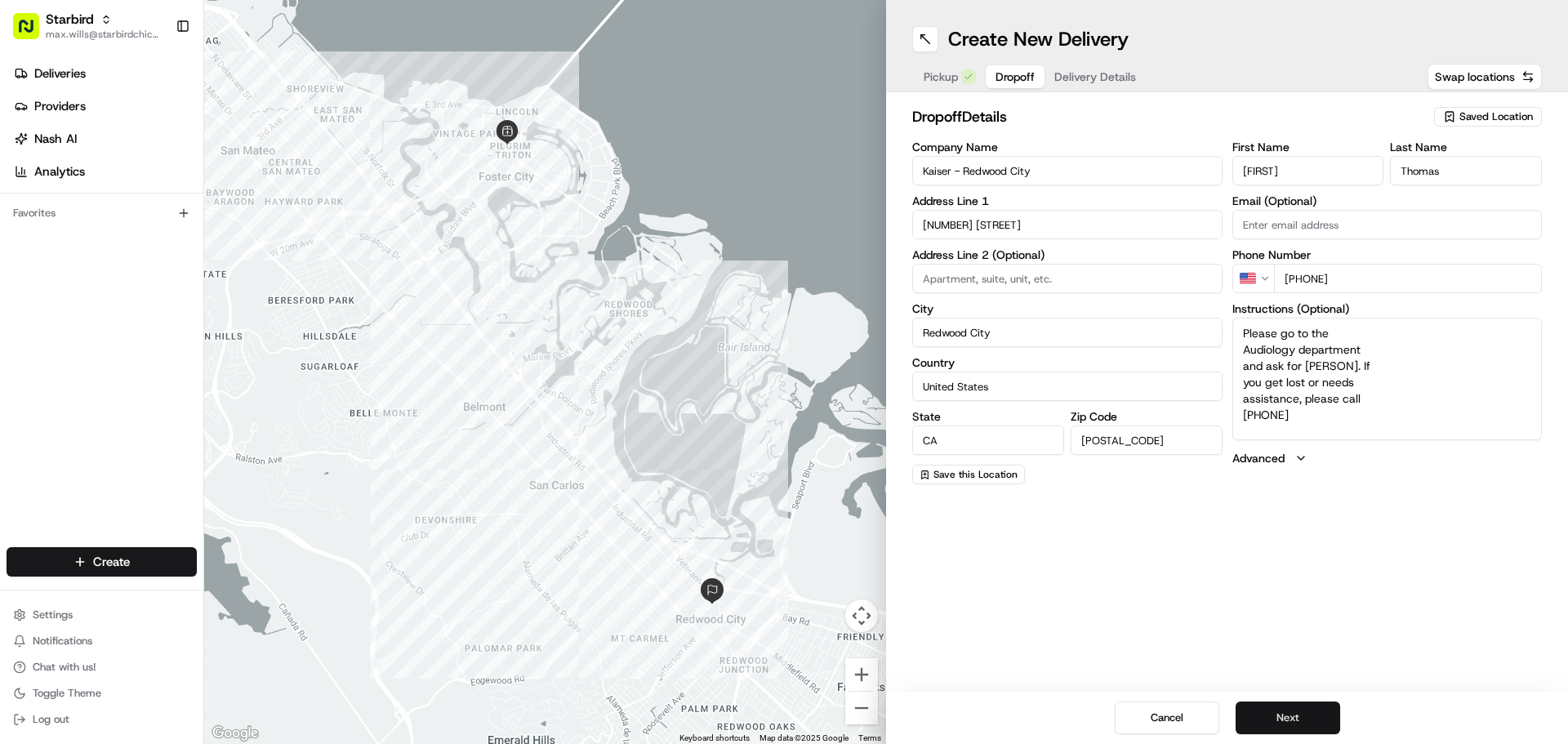 click on "Next" at bounding box center [1288, 718] 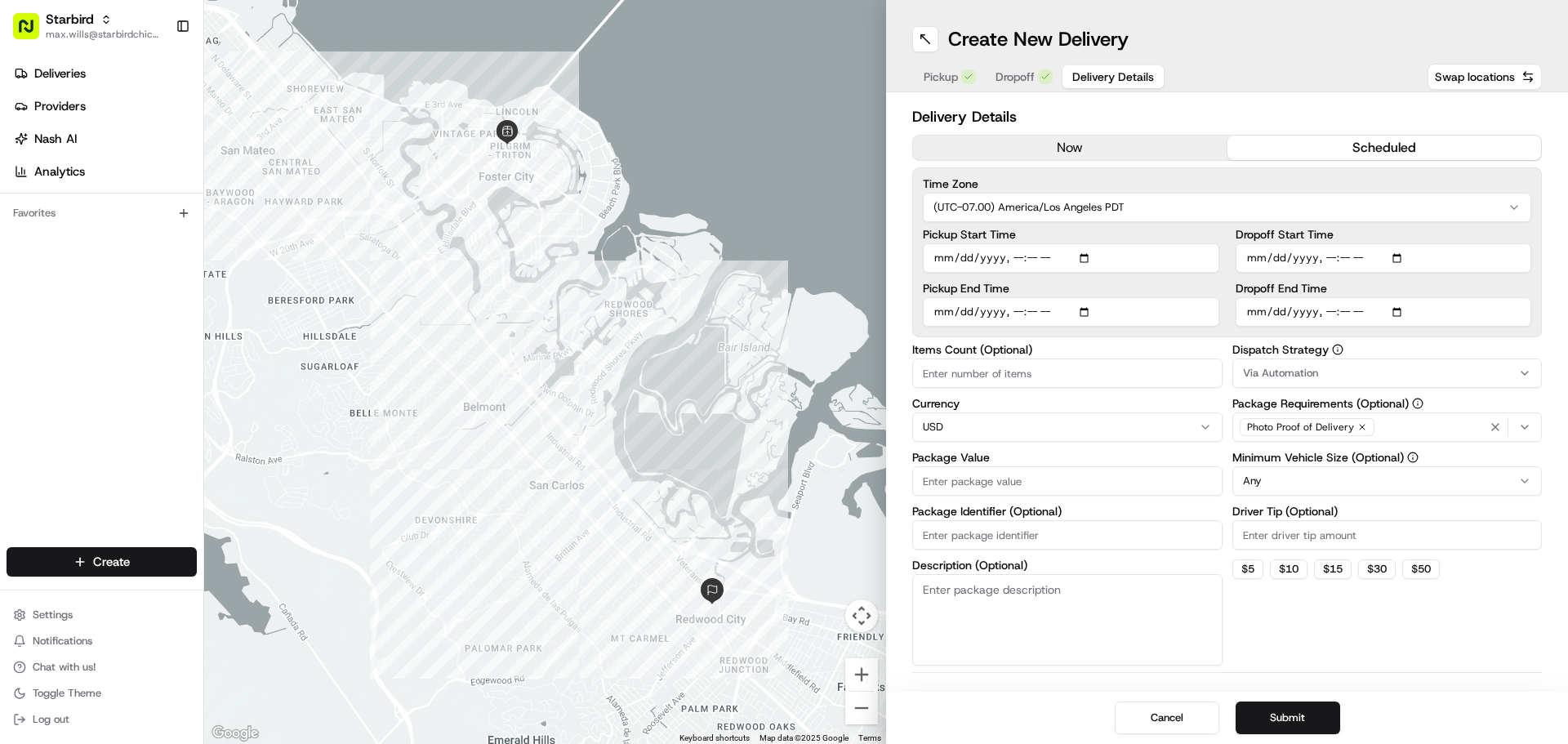 click on "scheduled" at bounding box center [1384, 148] 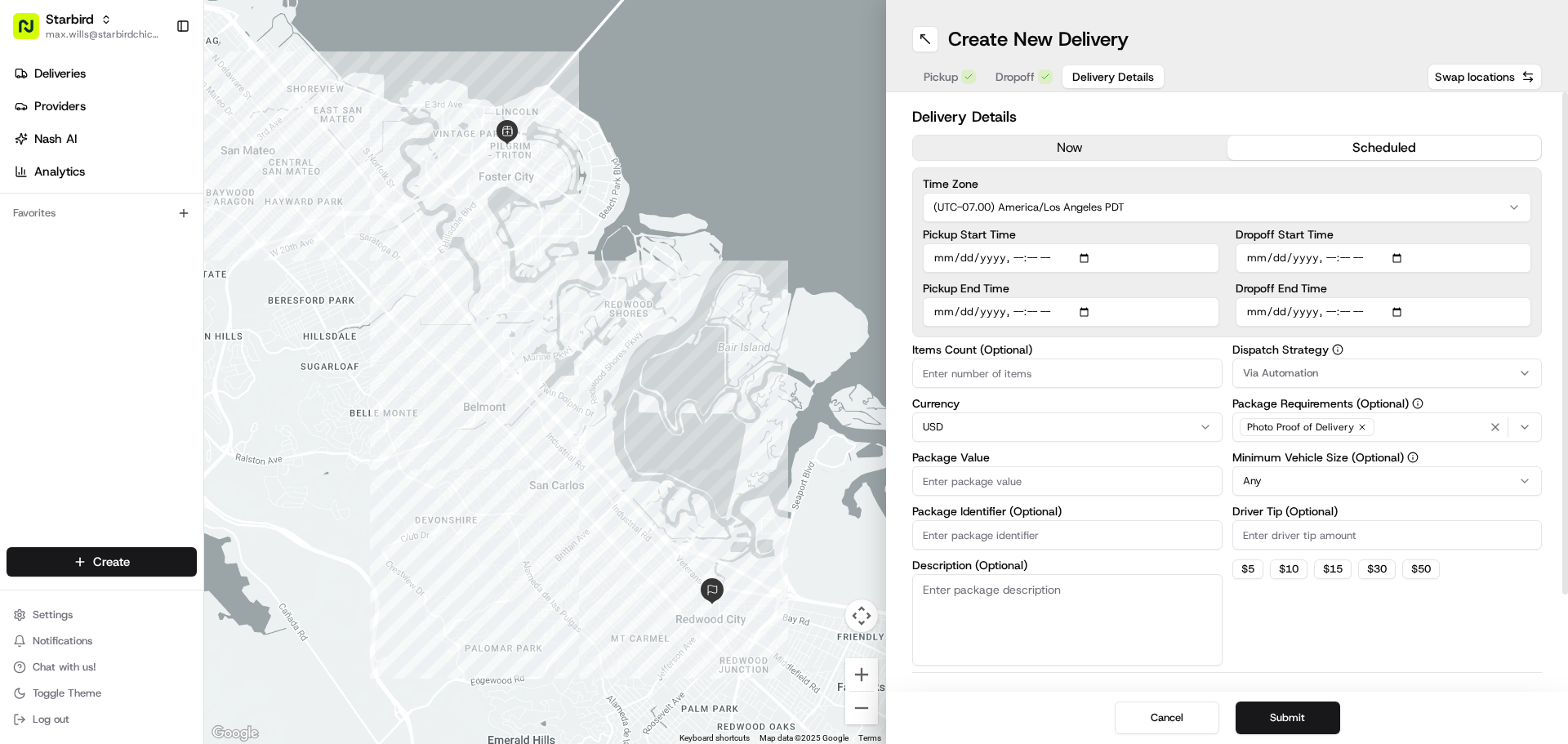 click on "Via Automation" at bounding box center (1388, 373) 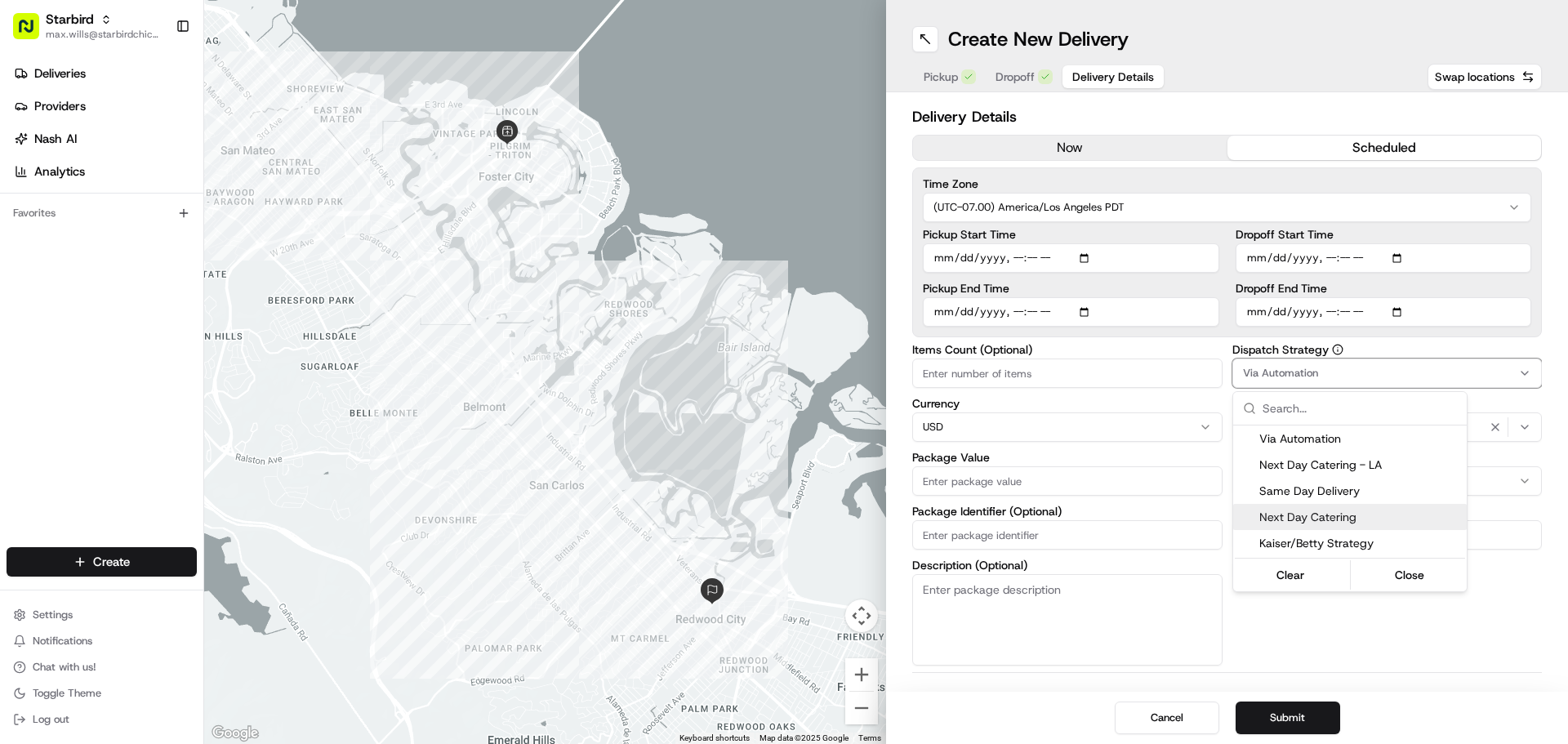 click on "Next Day Catering" at bounding box center [1360, 517] 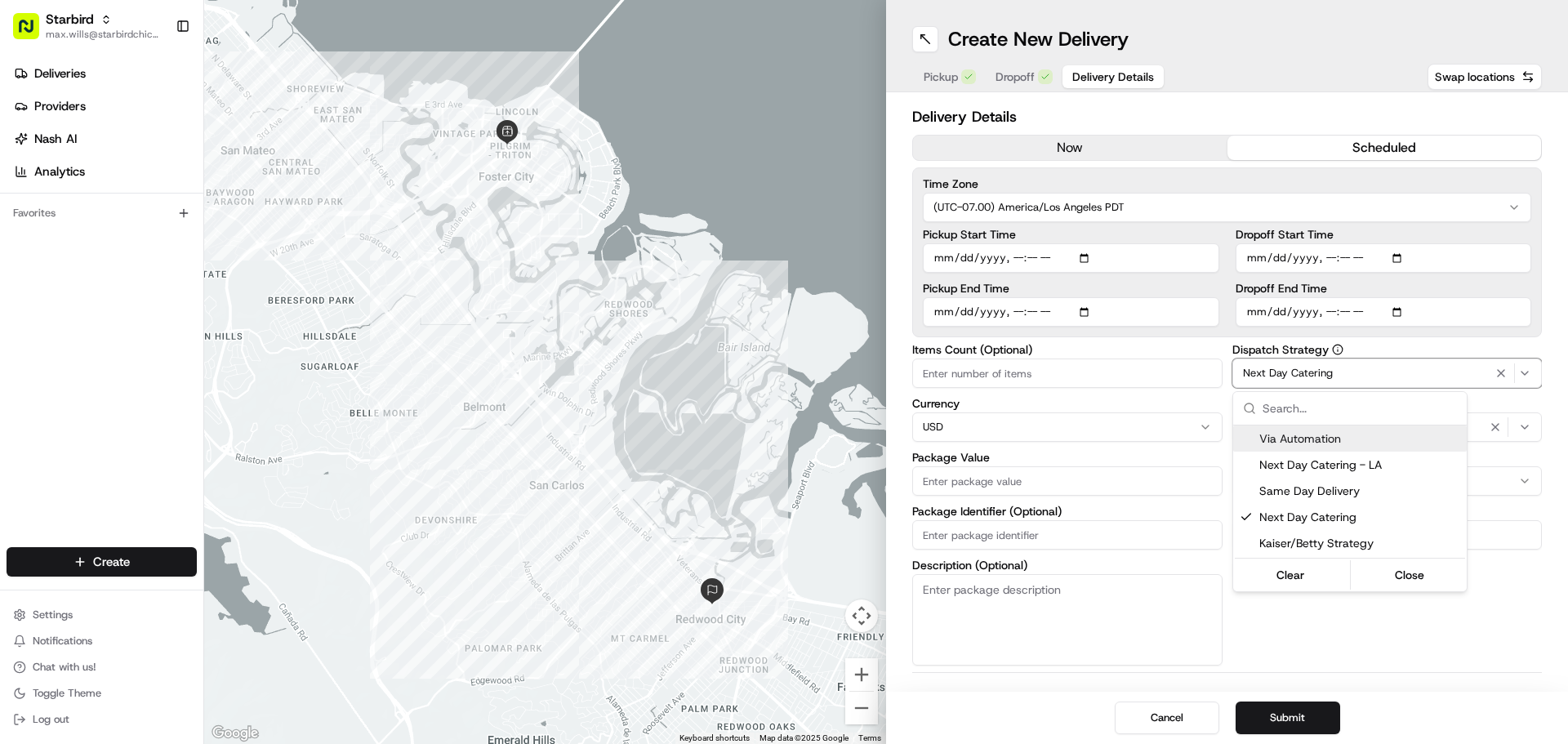 click on "Via Automation" at bounding box center (1360, 439) 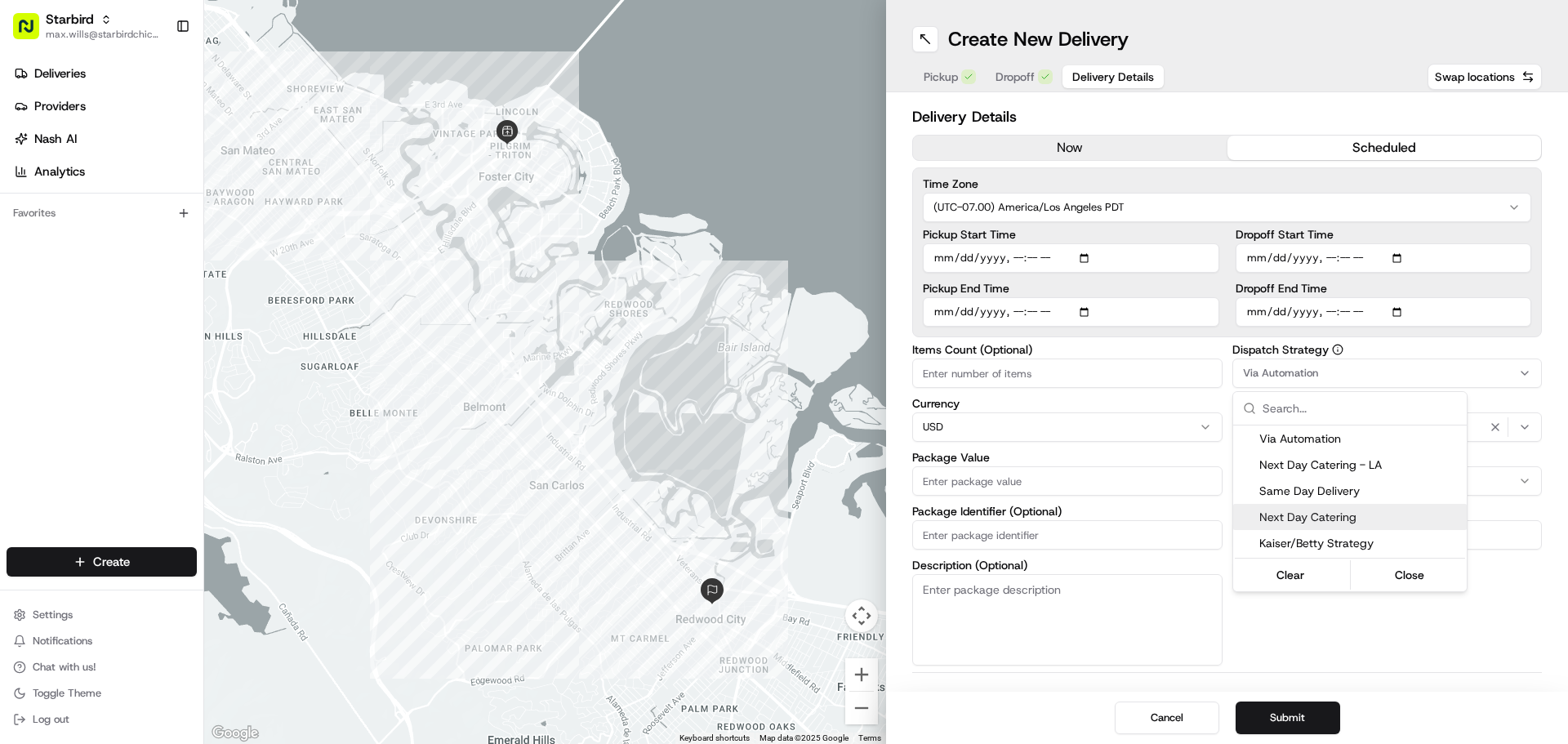 click on "Starbird max.wills@starbirdchicken.com Toggle Sidebar Deliveries Providers Nash AI Analytics Favorites Main Menu Members & Organization Organization Users Roles Preferences Customization Tracking Orchestration Automations Dispatch Strategy Locations Pickup Locations Dropoff Locations Billing Billing Refund Requests Integrations Notification Triggers Webhooks API Keys Request Logs Create Settings Notifications Chat with us! Toggle Theme Log out To navigate the map with touch gestures double-tap and hold your finger on the map, then drag the map. ← Move left → Move right ↑ Move up ↓ Move down + Zoom in - Zoom out Home Jump left by 75% End Jump right by 75% Page Up Jump up by 75% Page Down Jump down by 75% Keyboard shortcuts Map Data Map data ©2025 Google Map data ©2025 Google 1 km  Click to toggle between metric and imperial units Terms Report a map error Create New Delivery Pickup Dropoff Delivery Details Swap locations Delivery Details now scheduled Time Zone Pickup Start Time USD $" at bounding box center (784, 372) 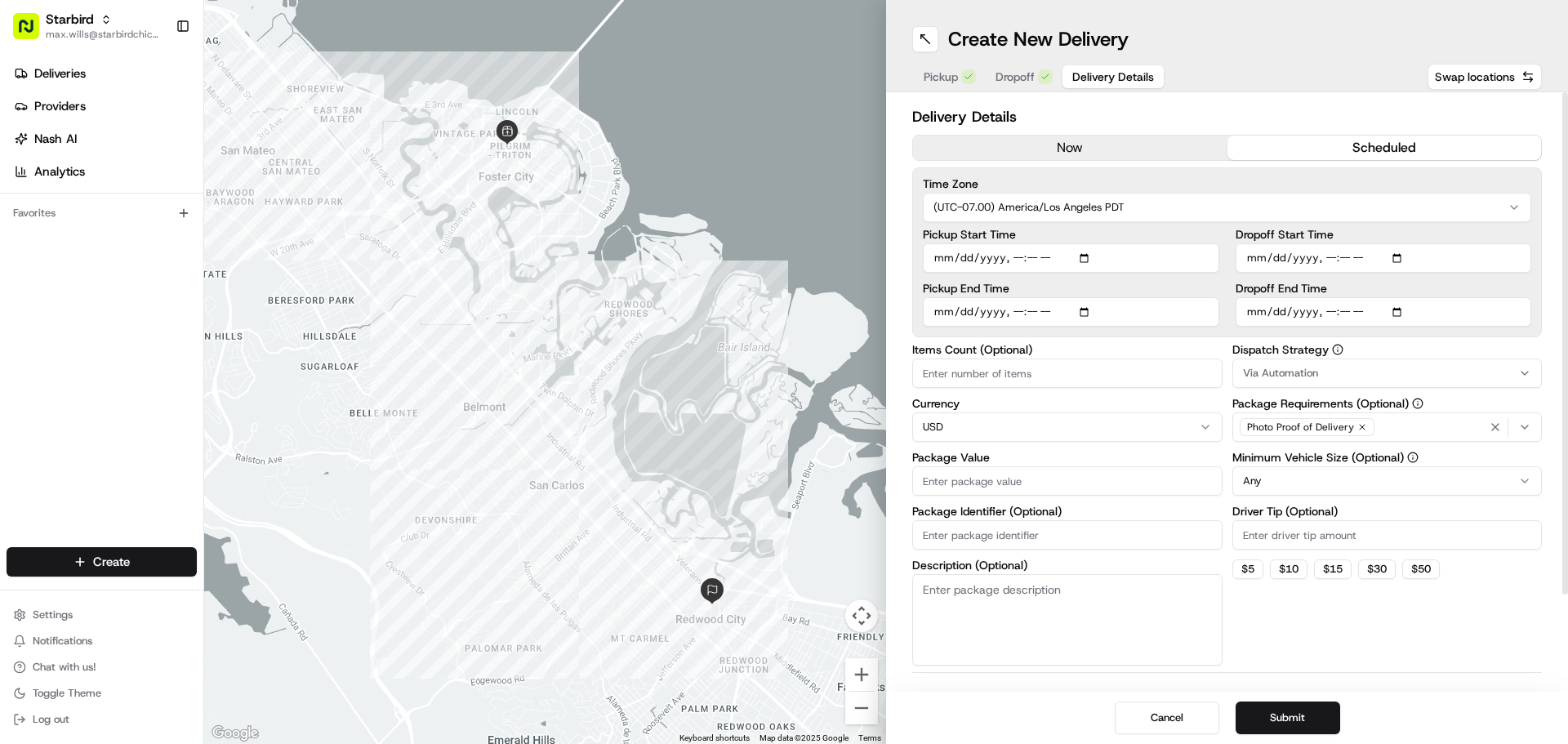 click on "Items Count (Optional)" at bounding box center [1067, 373] 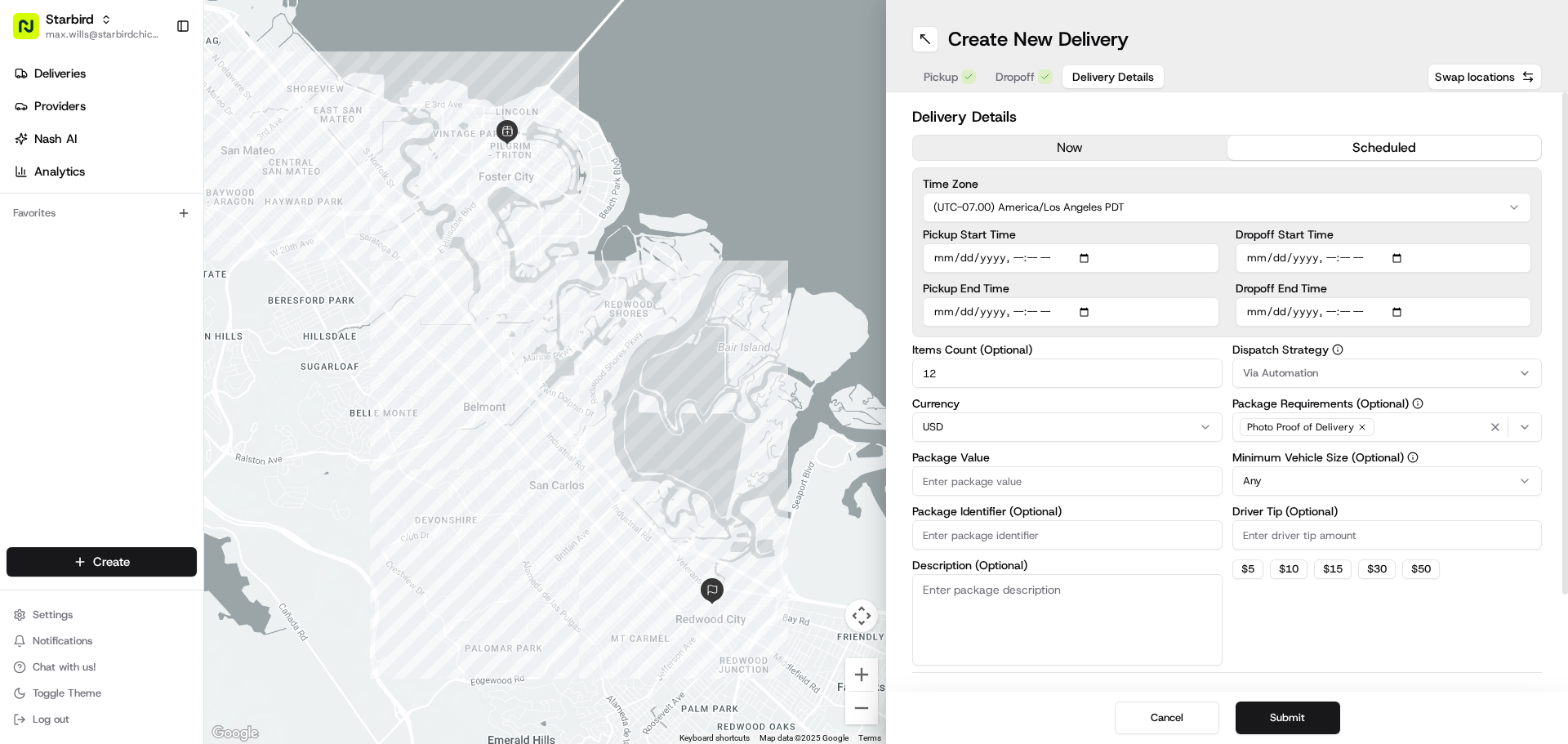 type on "12" 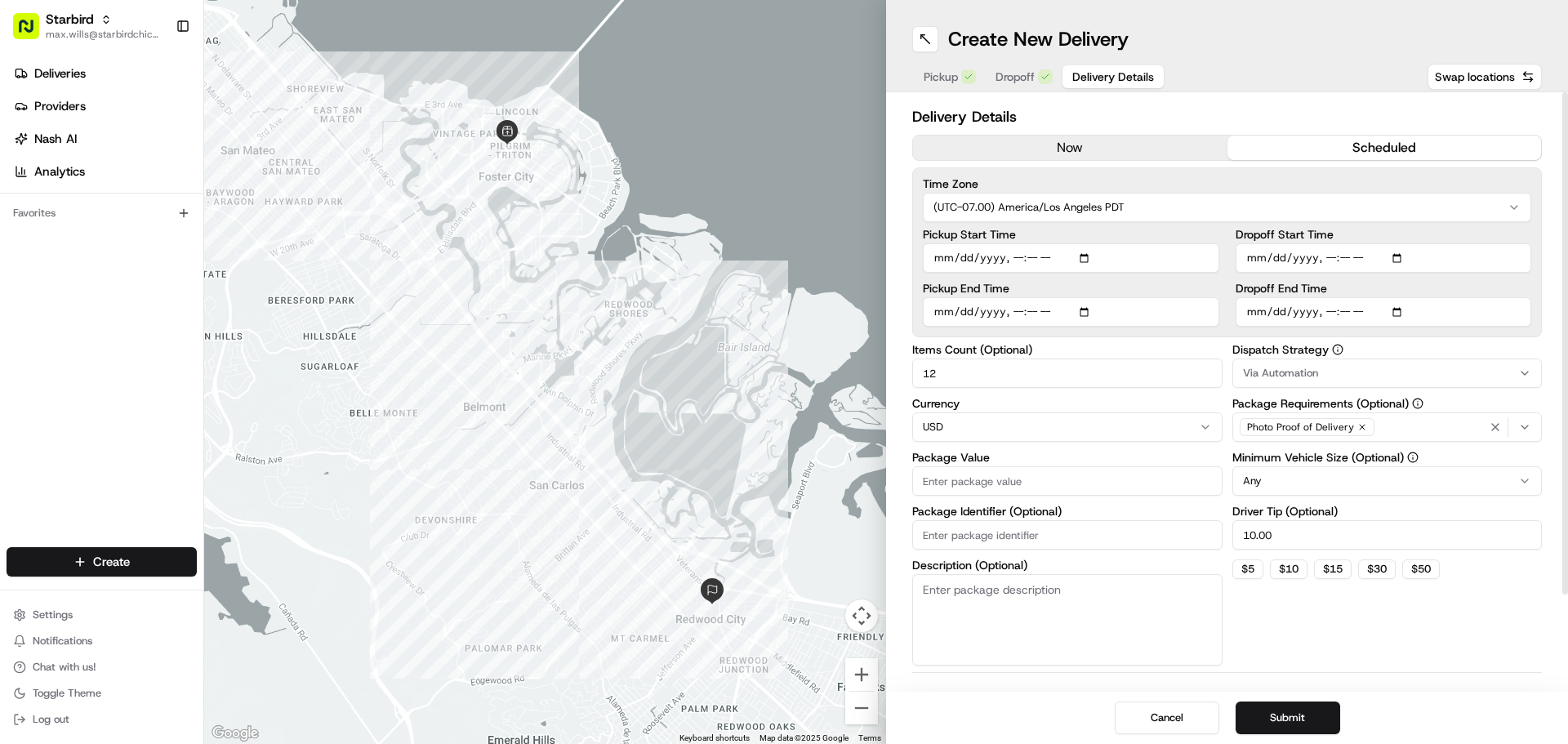 type on "10.00" 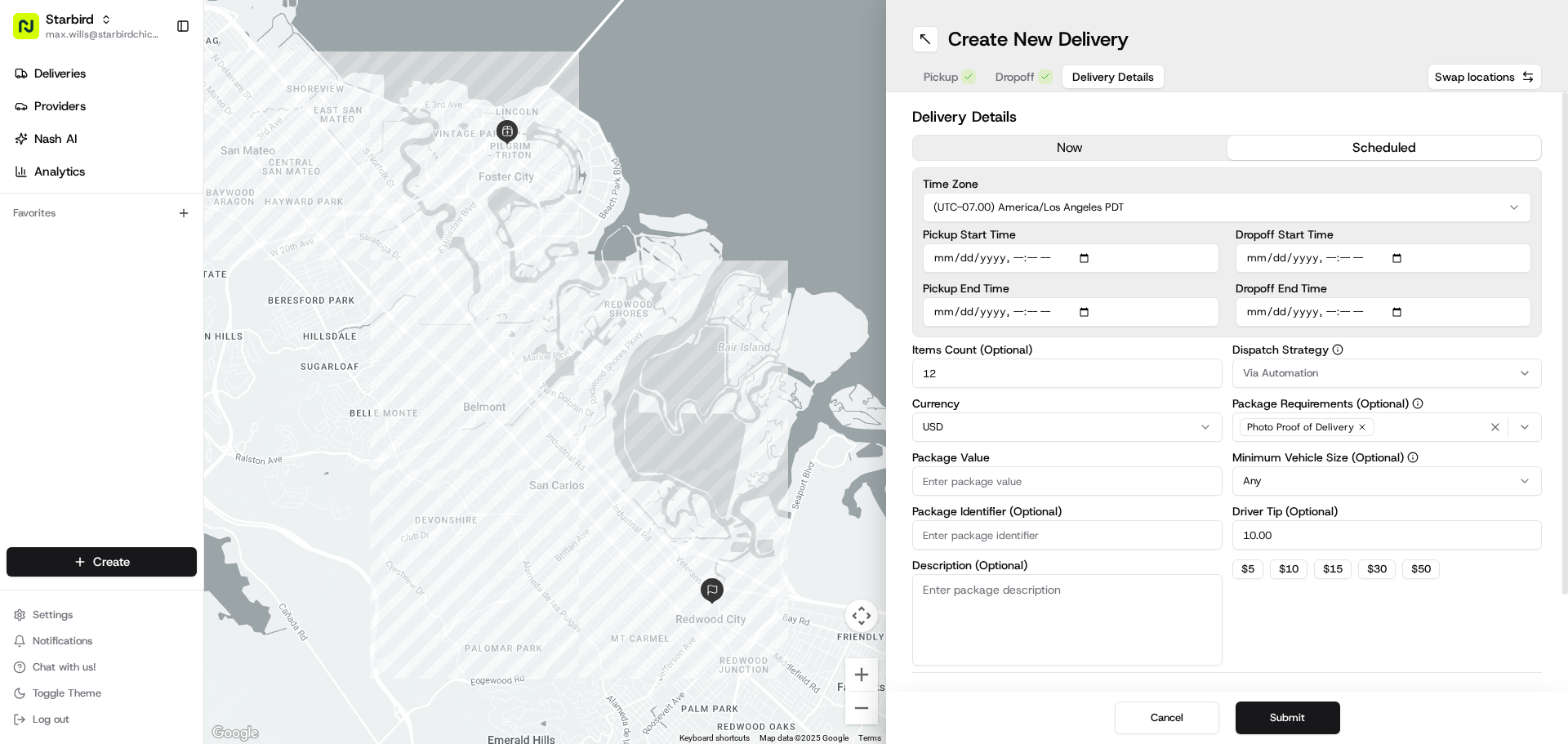 click on "Dropoff End Time" at bounding box center (1383, 312) 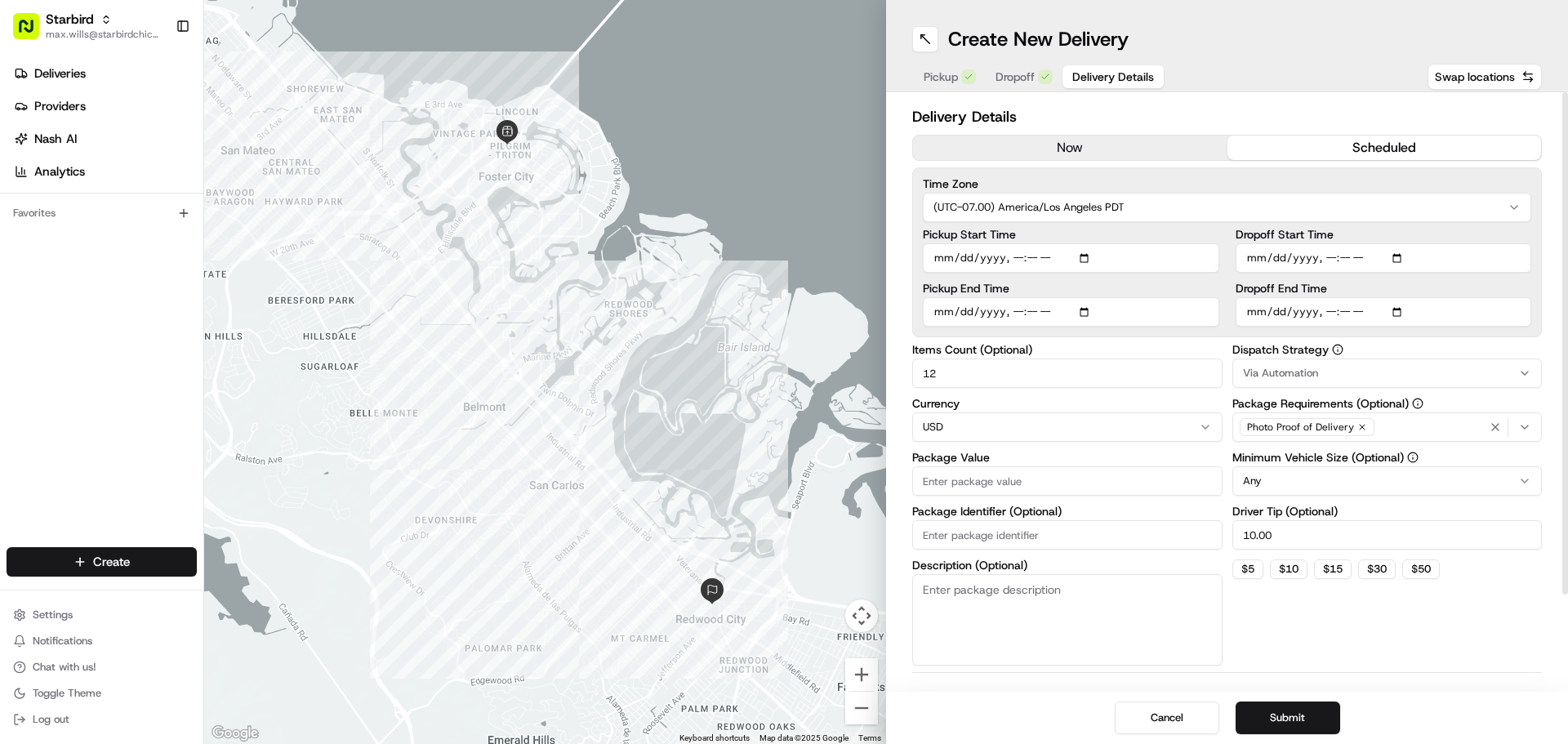 type on "[DATE]T[TIME]" 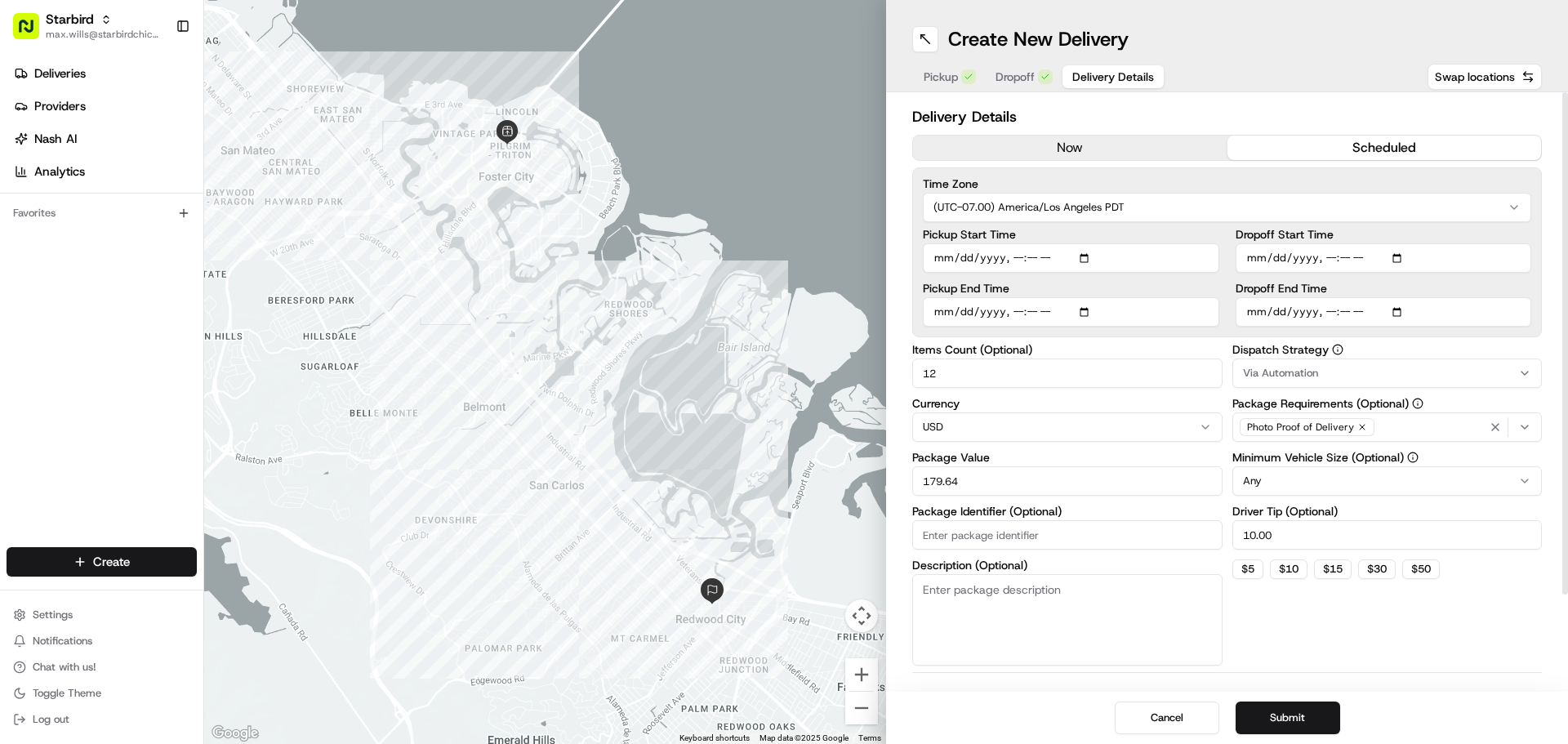 type on "179.64" 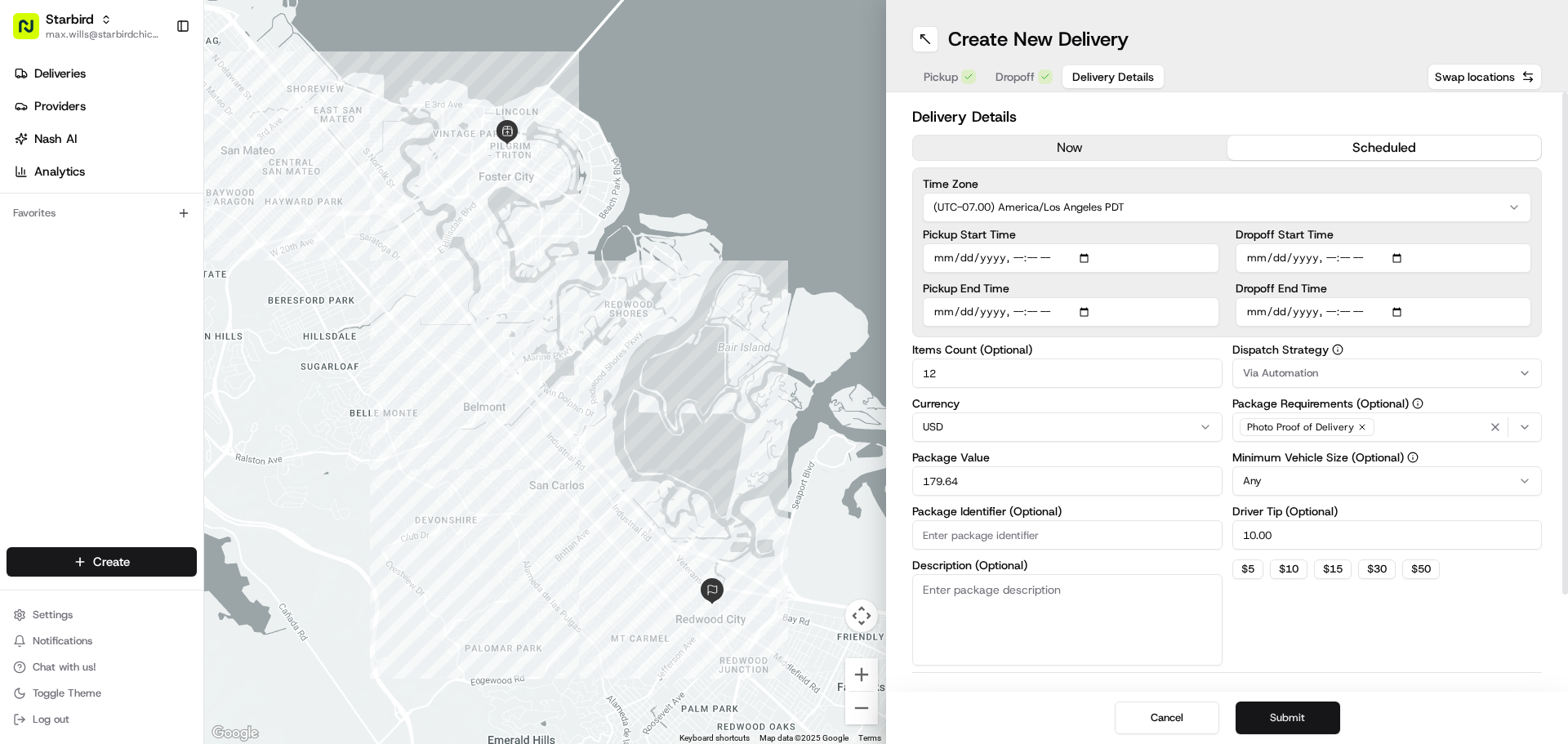 click on "Submit" at bounding box center (1288, 718) 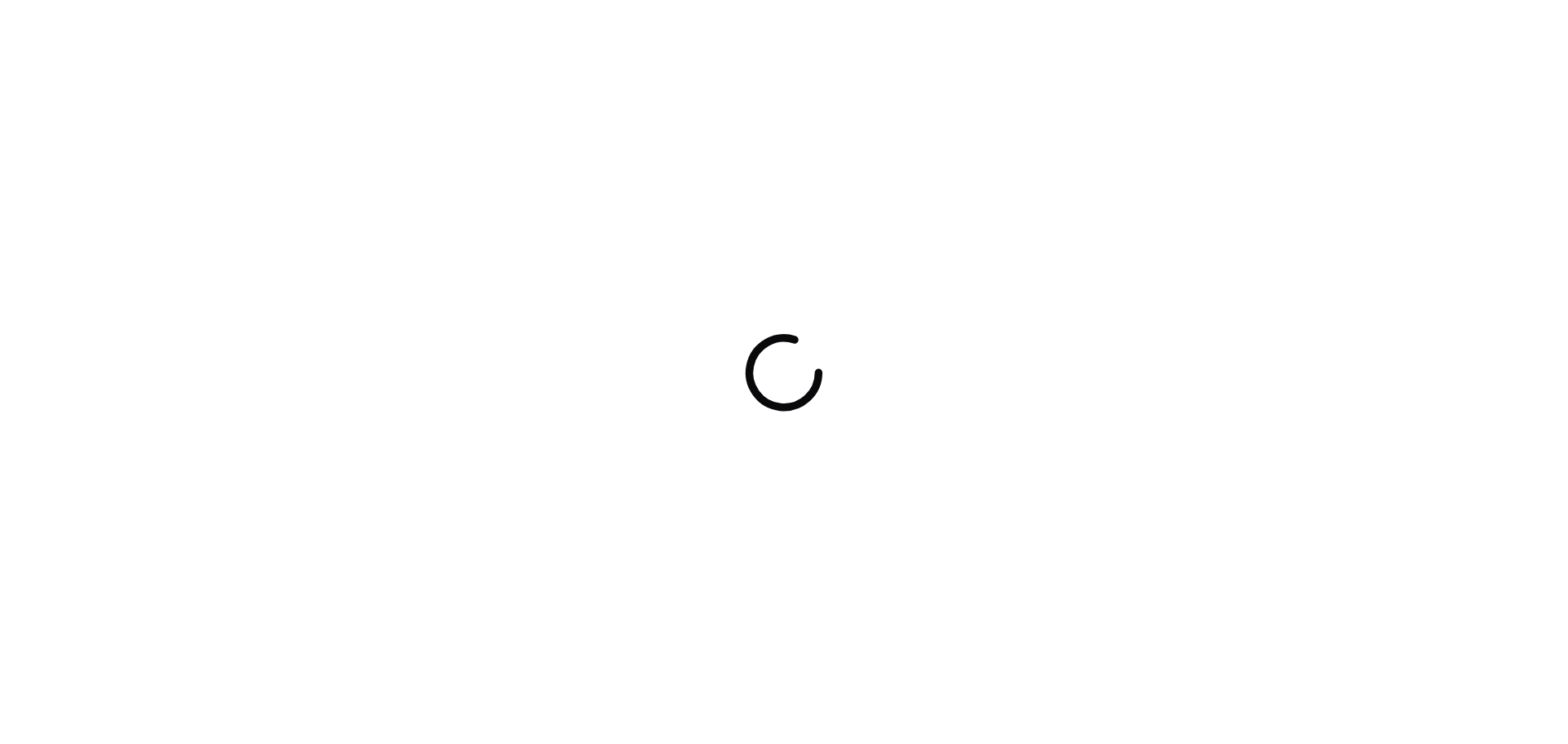 scroll, scrollTop: 0, scrollLeft: 0, axis: both 